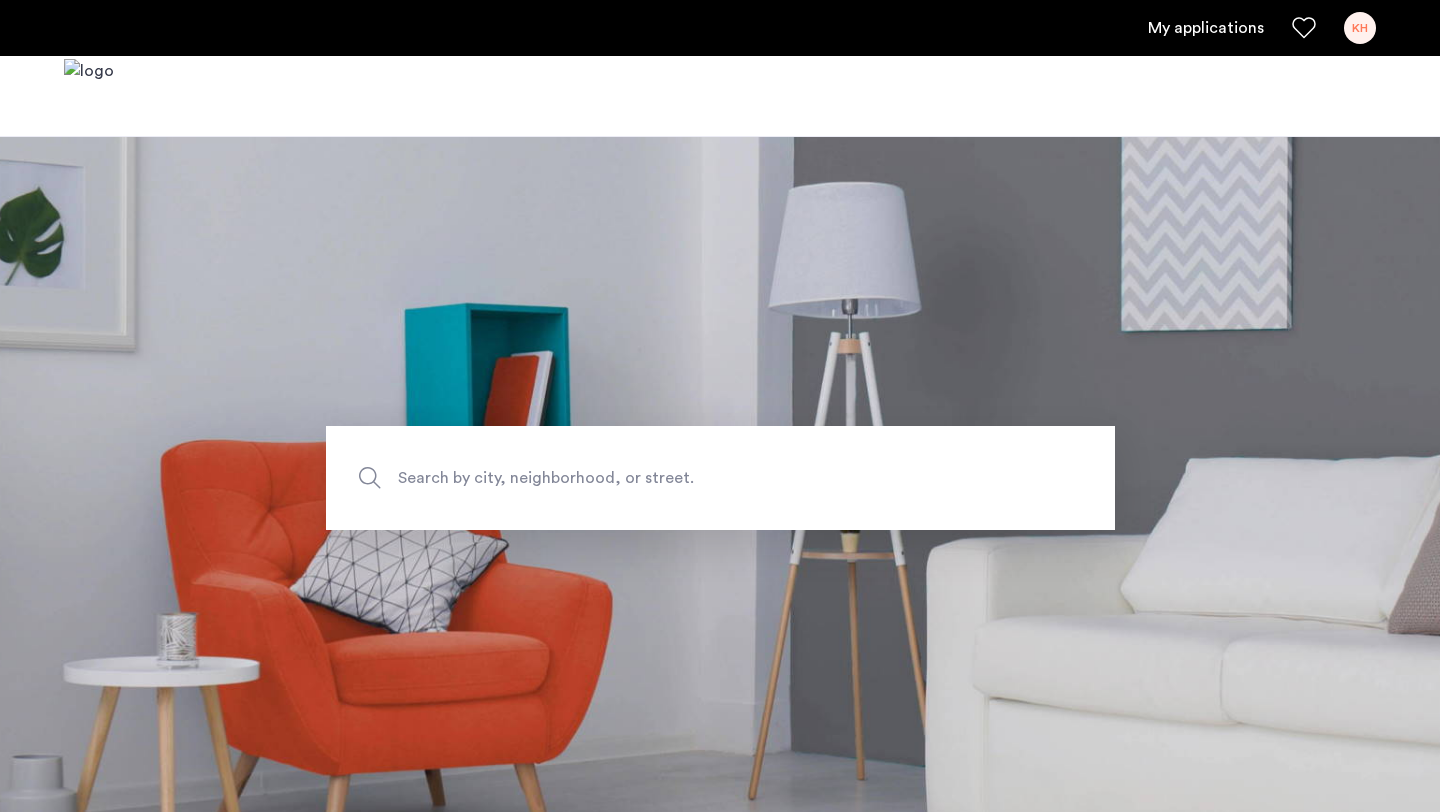 scroll, scrollTop: 0, scrollLeft: 0, axis: both 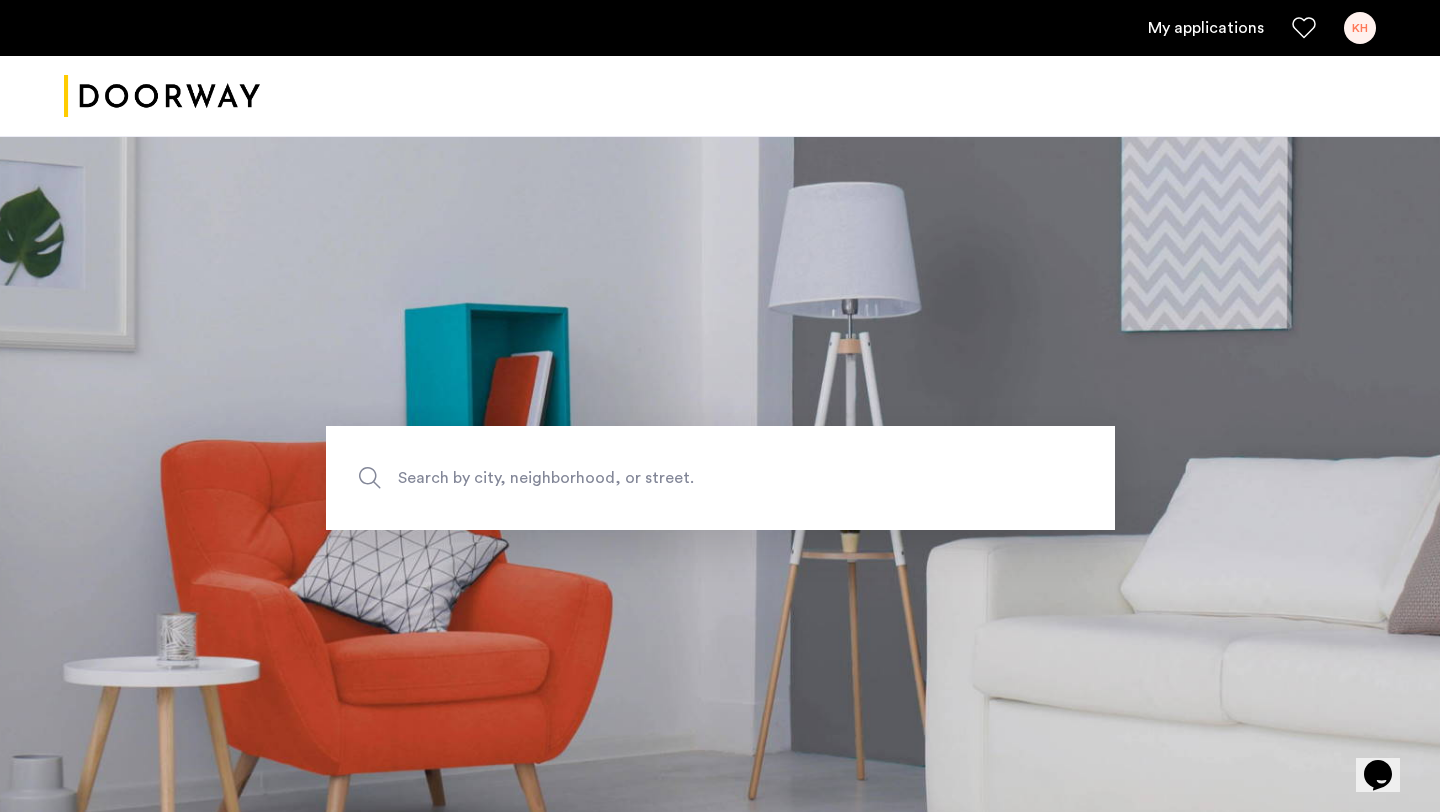 click on "My applications" at bounding box center (1206, 28) 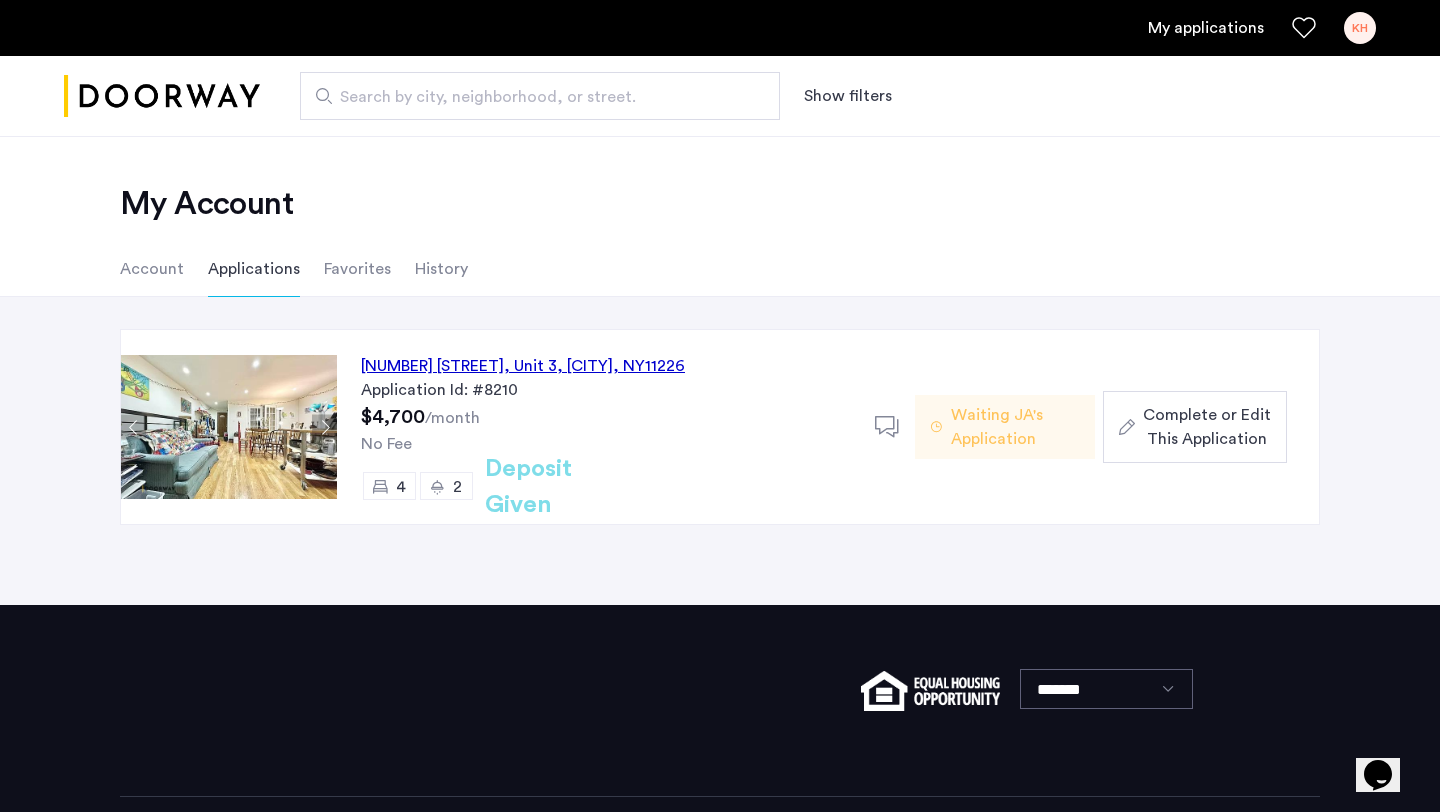 click on "Complete or Edit This Application" 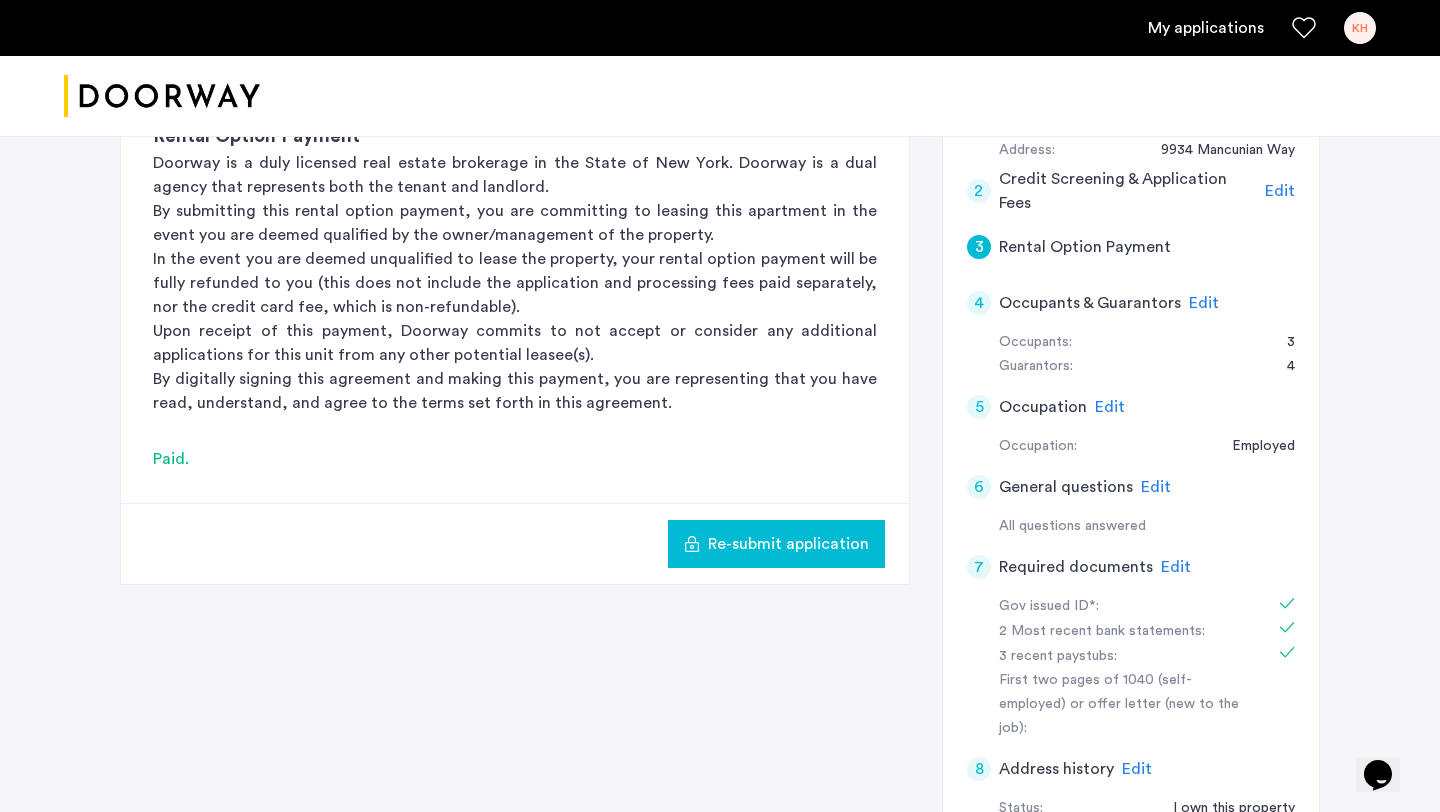scroll, scrollTop: 437, scrollLeft: 0, axis: vertical 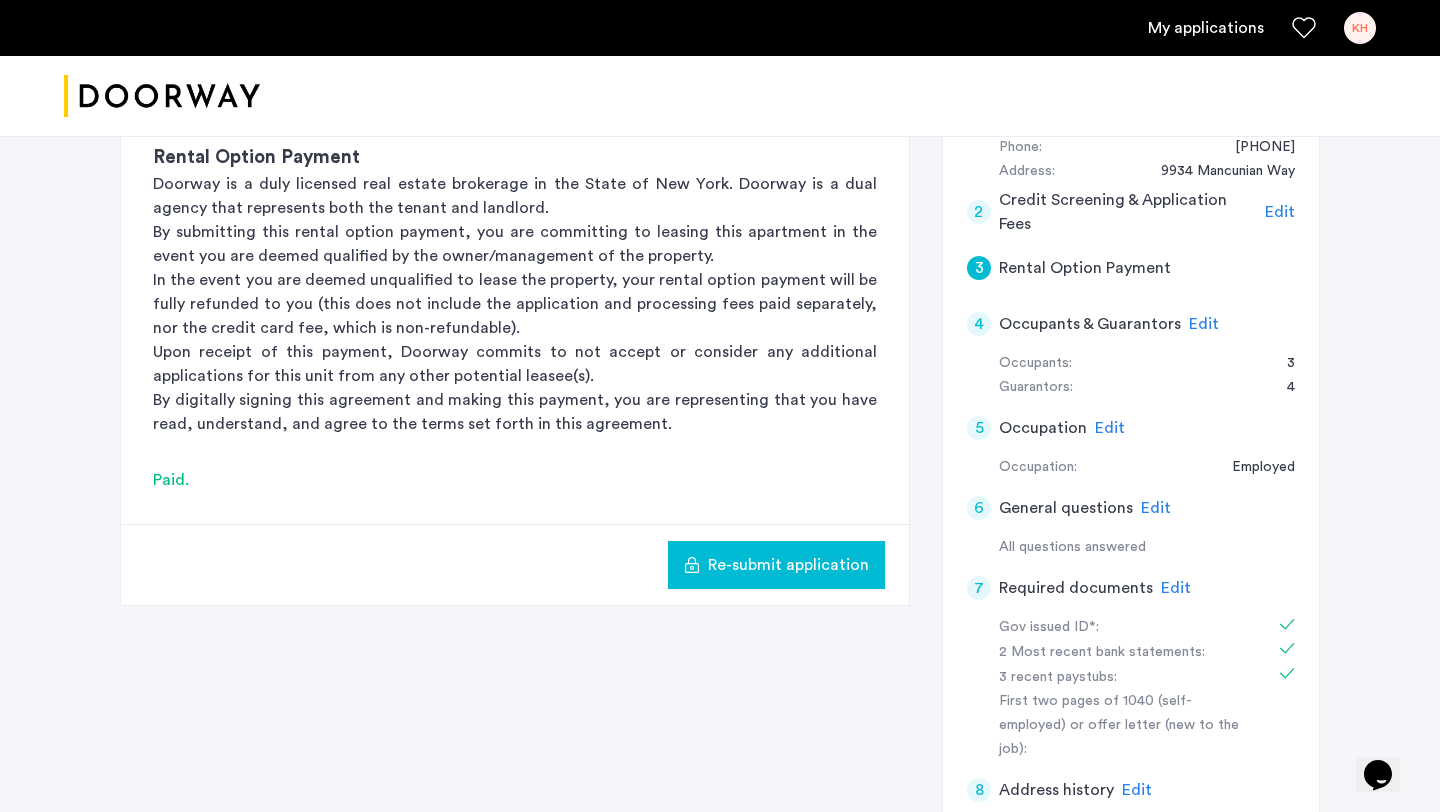click on "Edit" 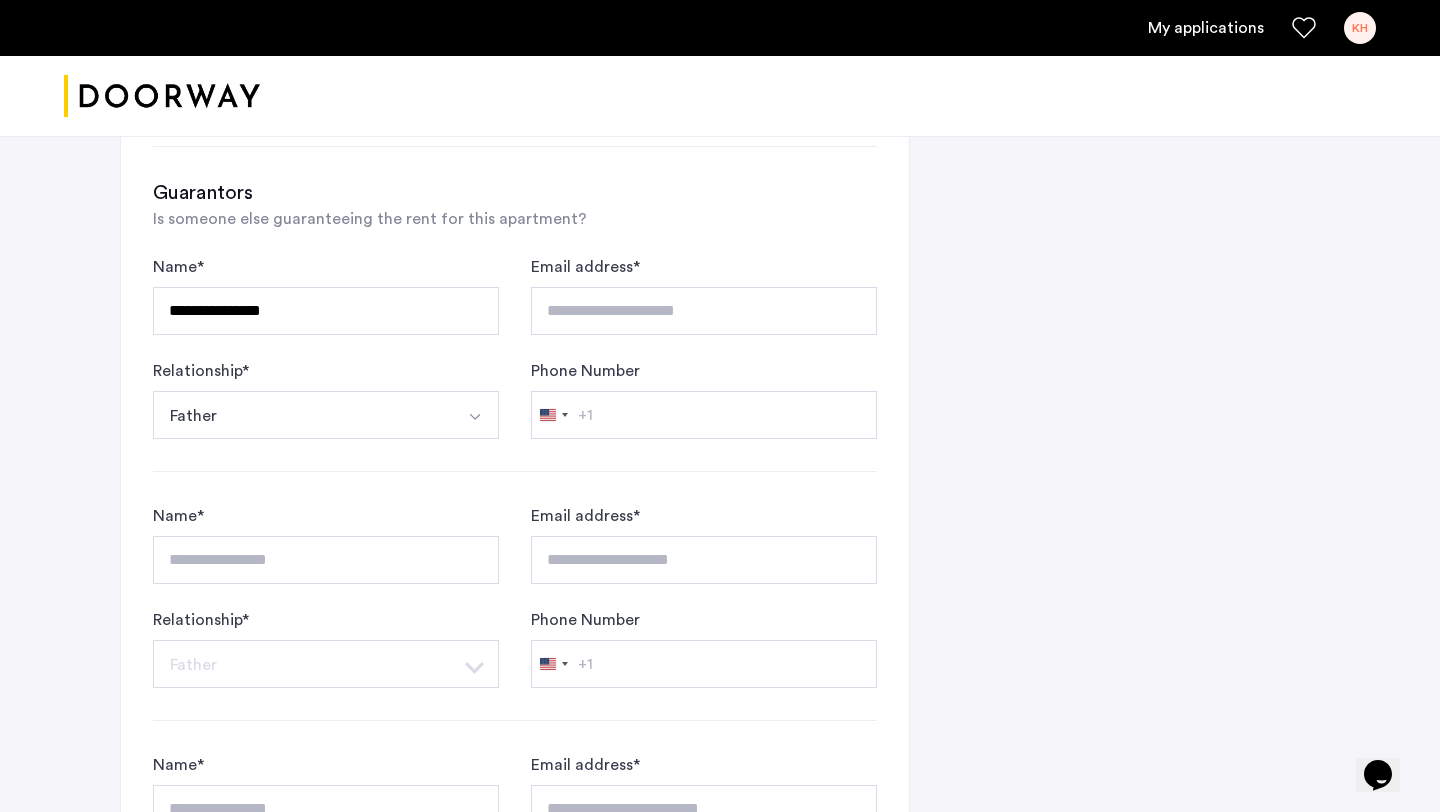 scroll, scrollTop: 1360, scrollLeft: 0, axis: vertical 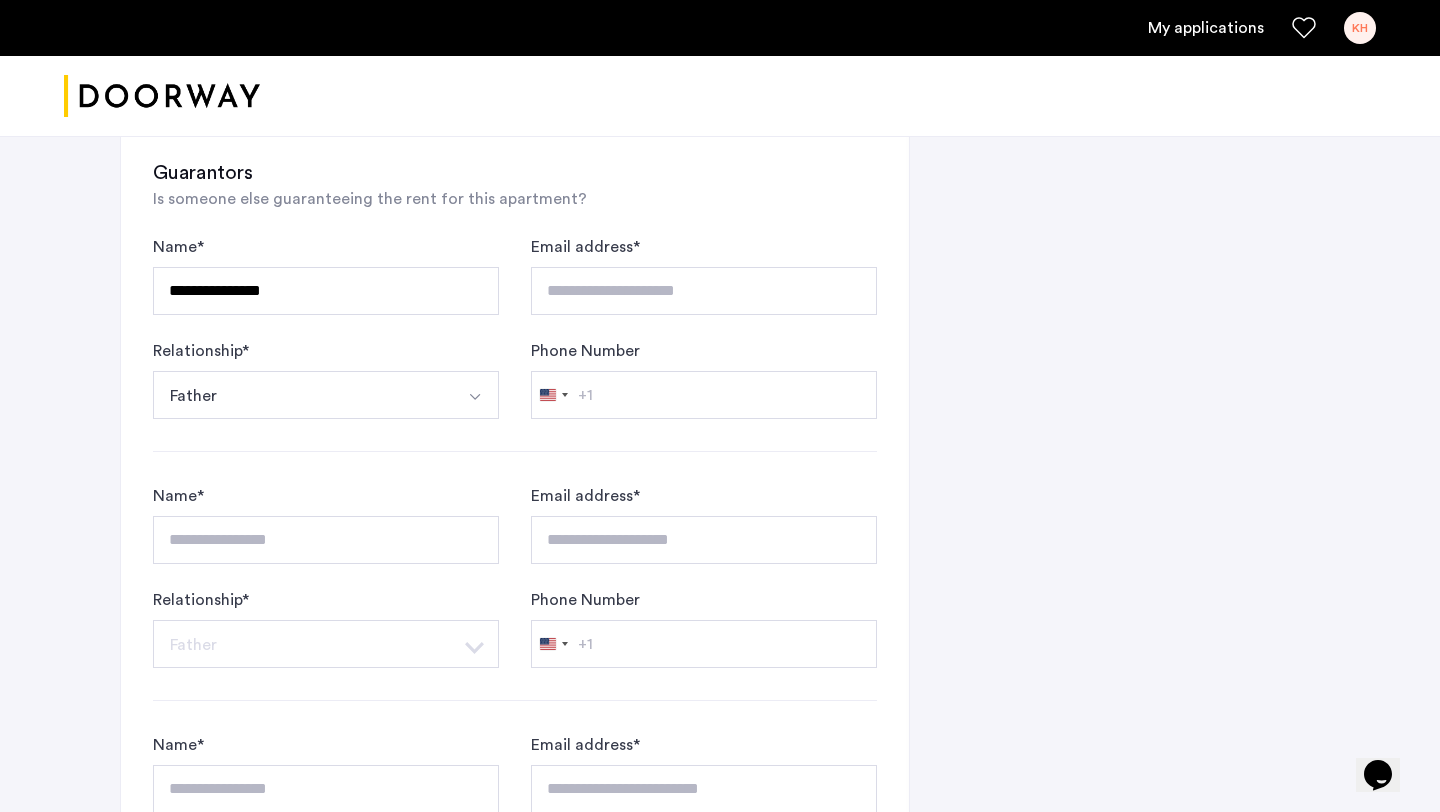 click at bounding box center (475, 397) 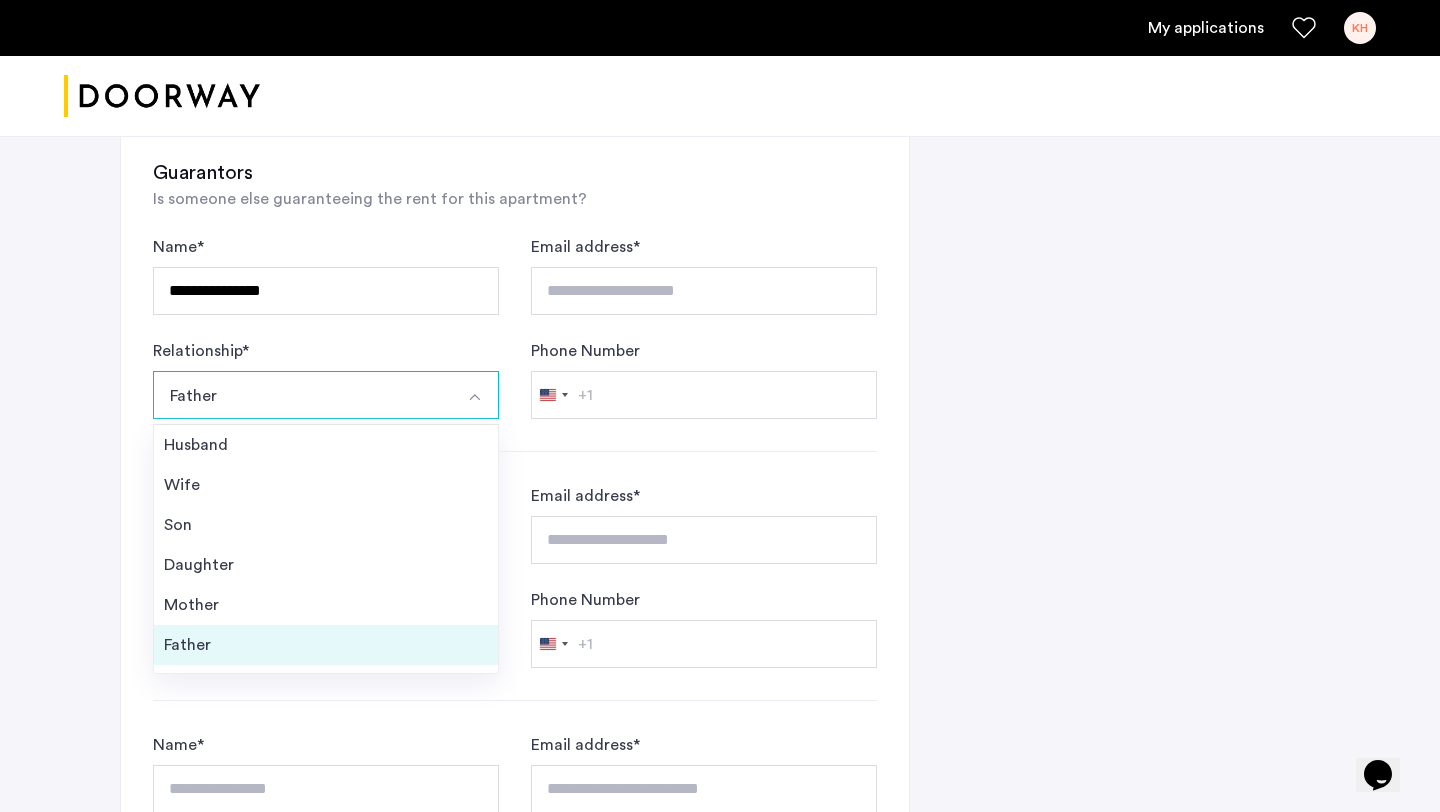 click on "Father" at bounding box center [326, 645] 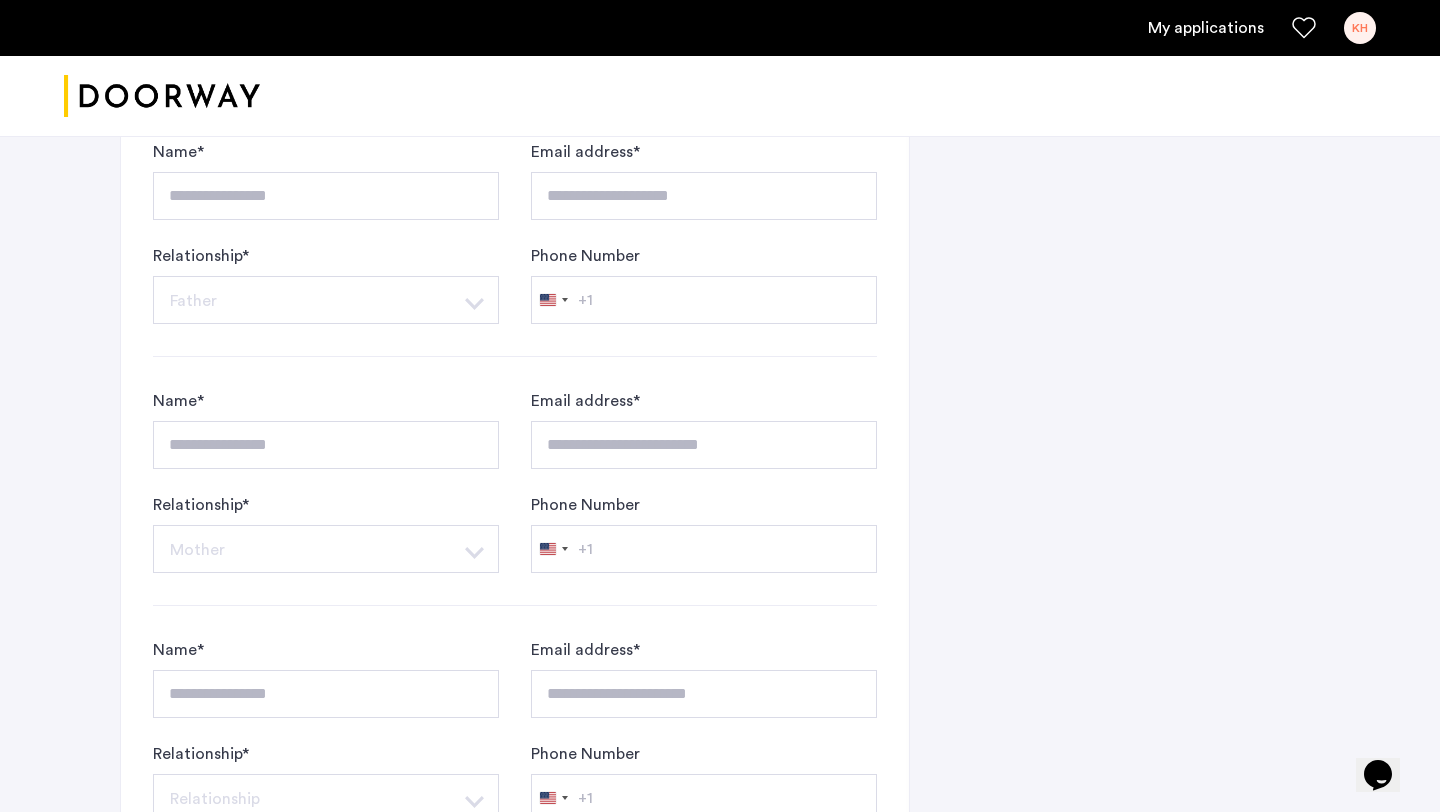 scroll, scrollTop: 2326, scrollLeft: 0, axis: vertical 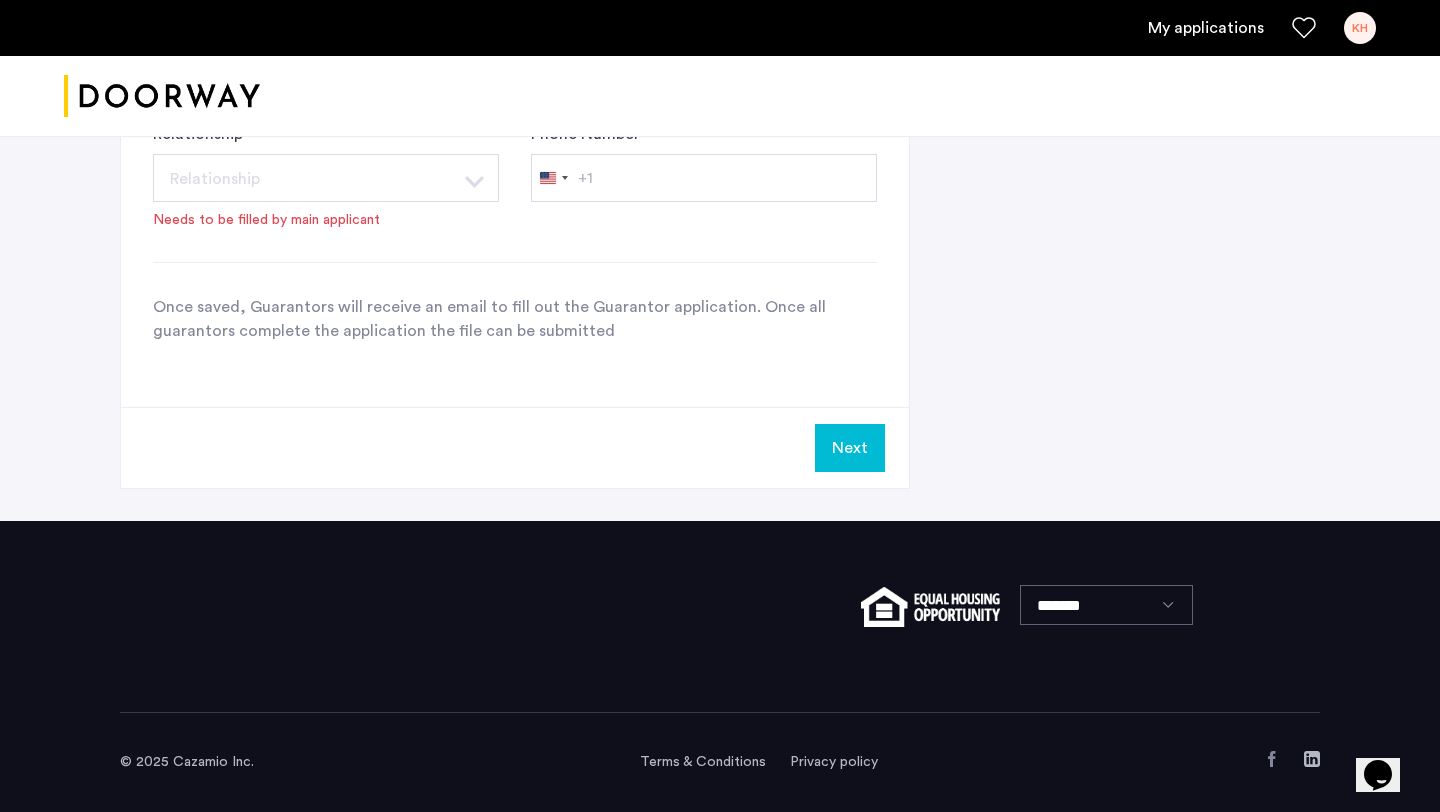 click on "Next" 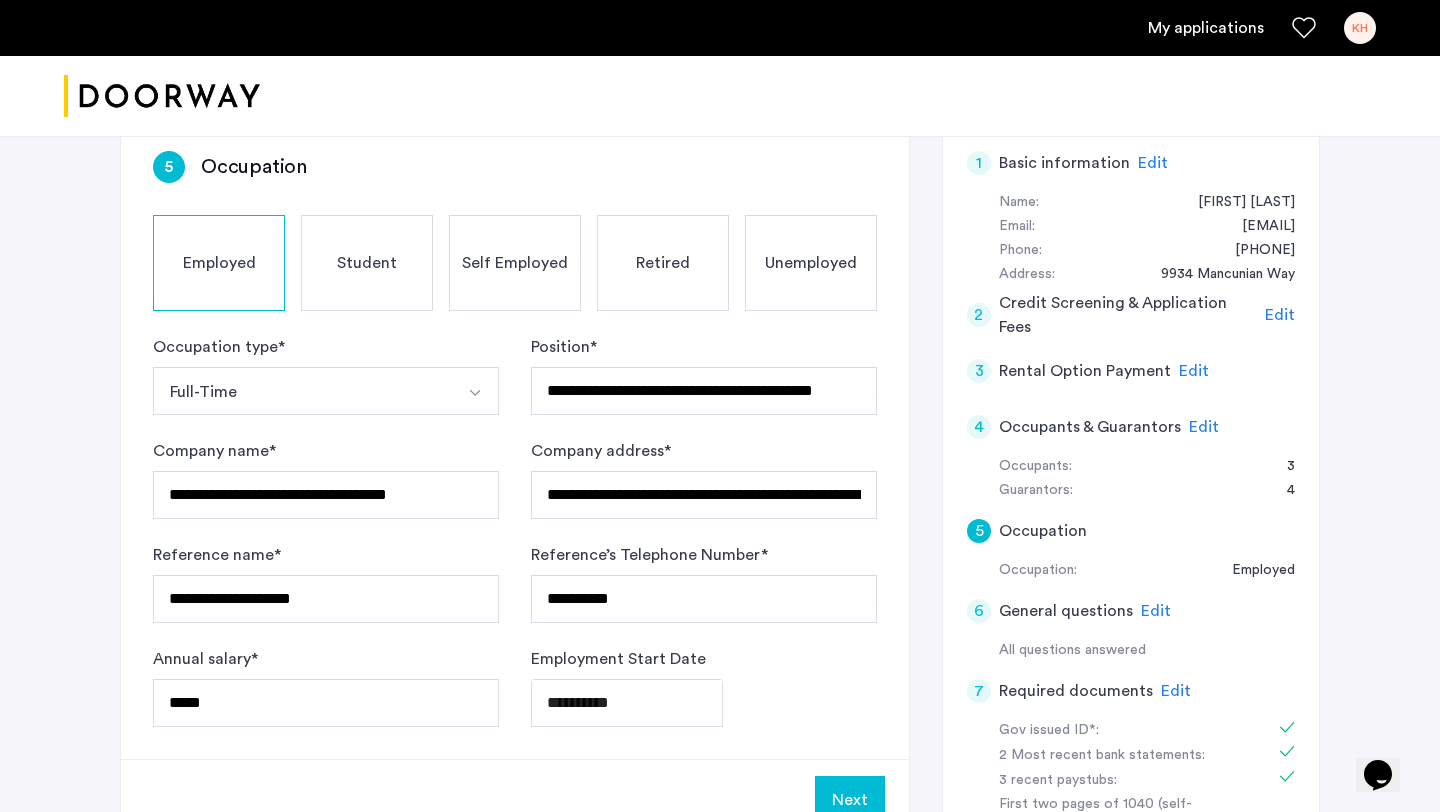 scroll, scrollTop: 365, scrollLeft: 0, axis: vertical 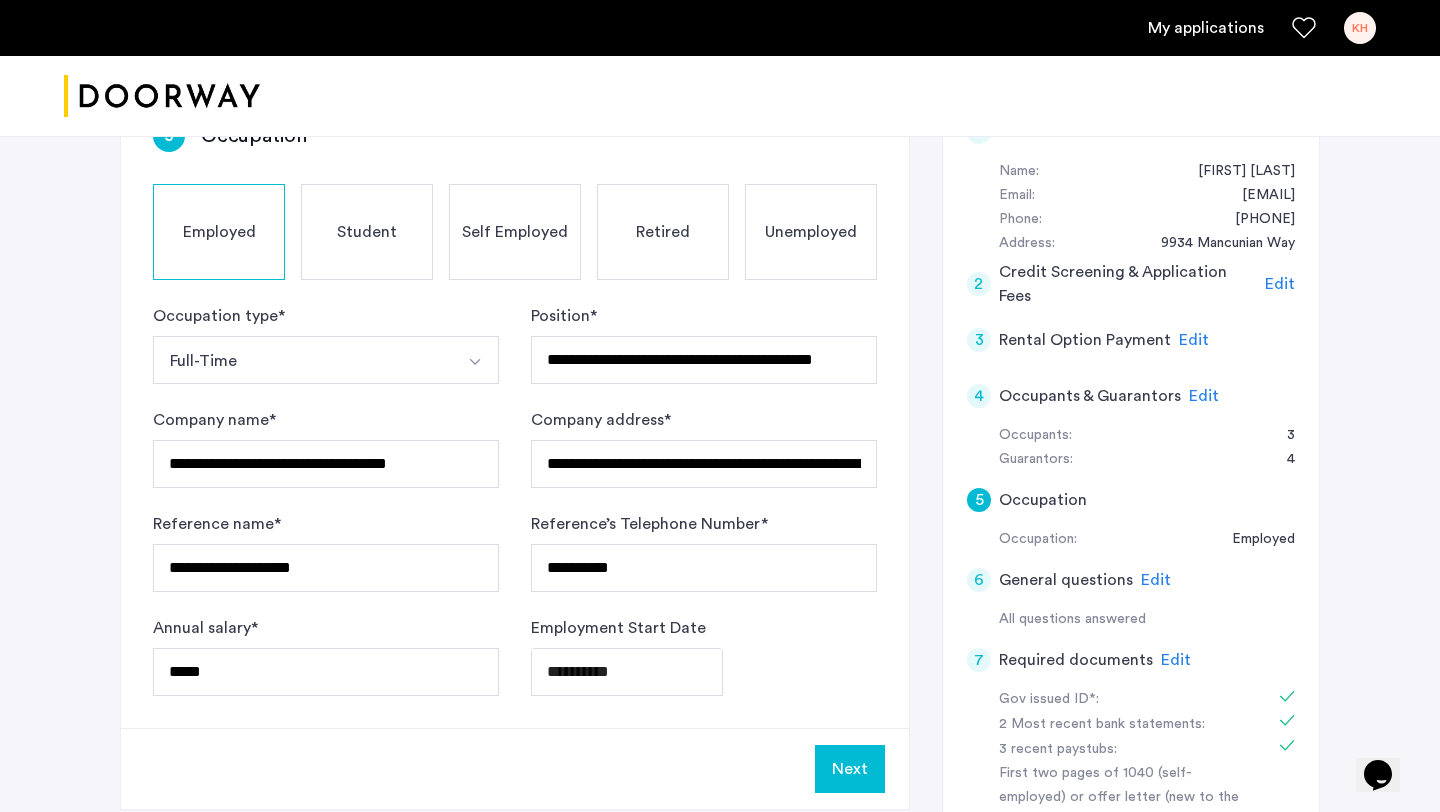 click on "4" 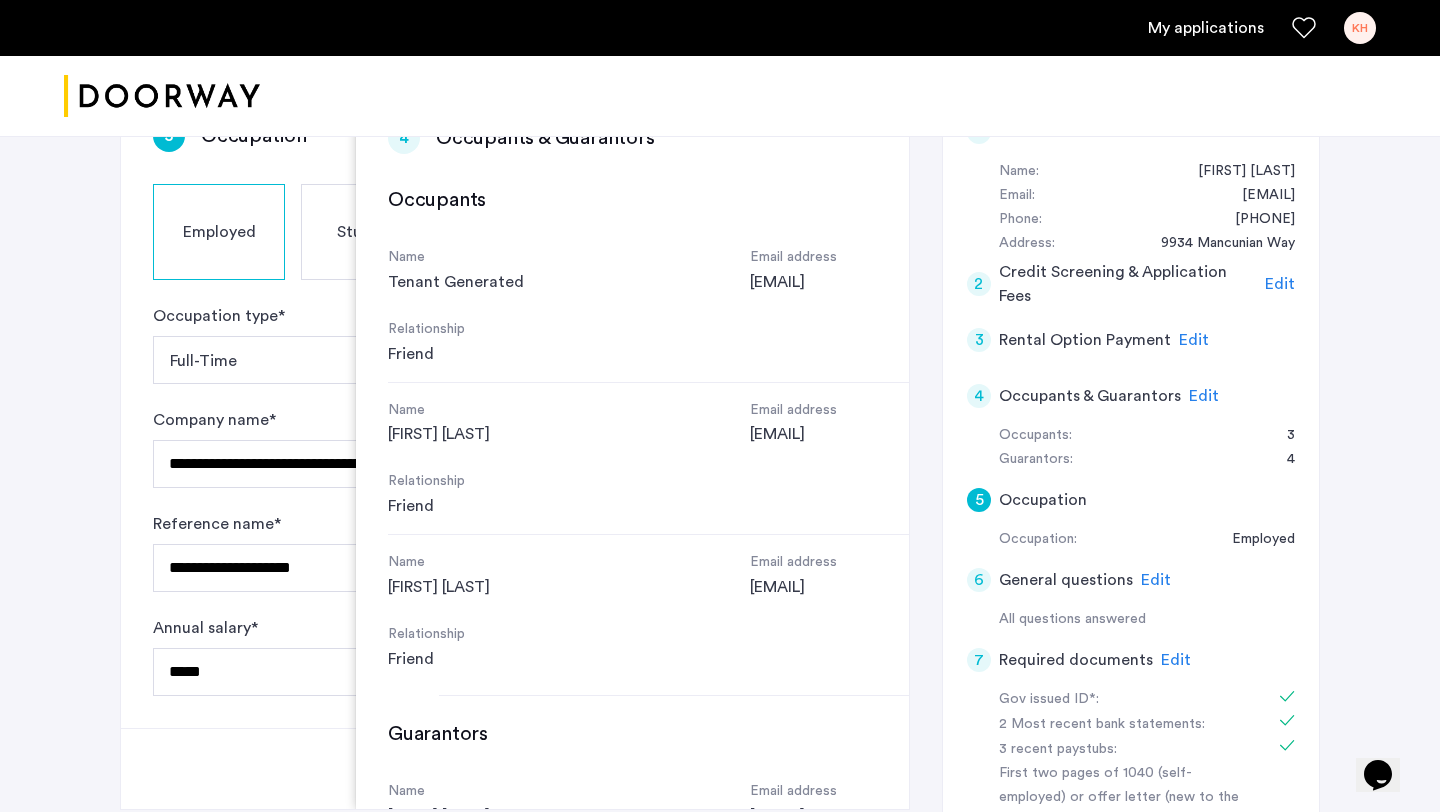 scroll, scrollTop: 453, scrollLeft: 0, axis: vertical 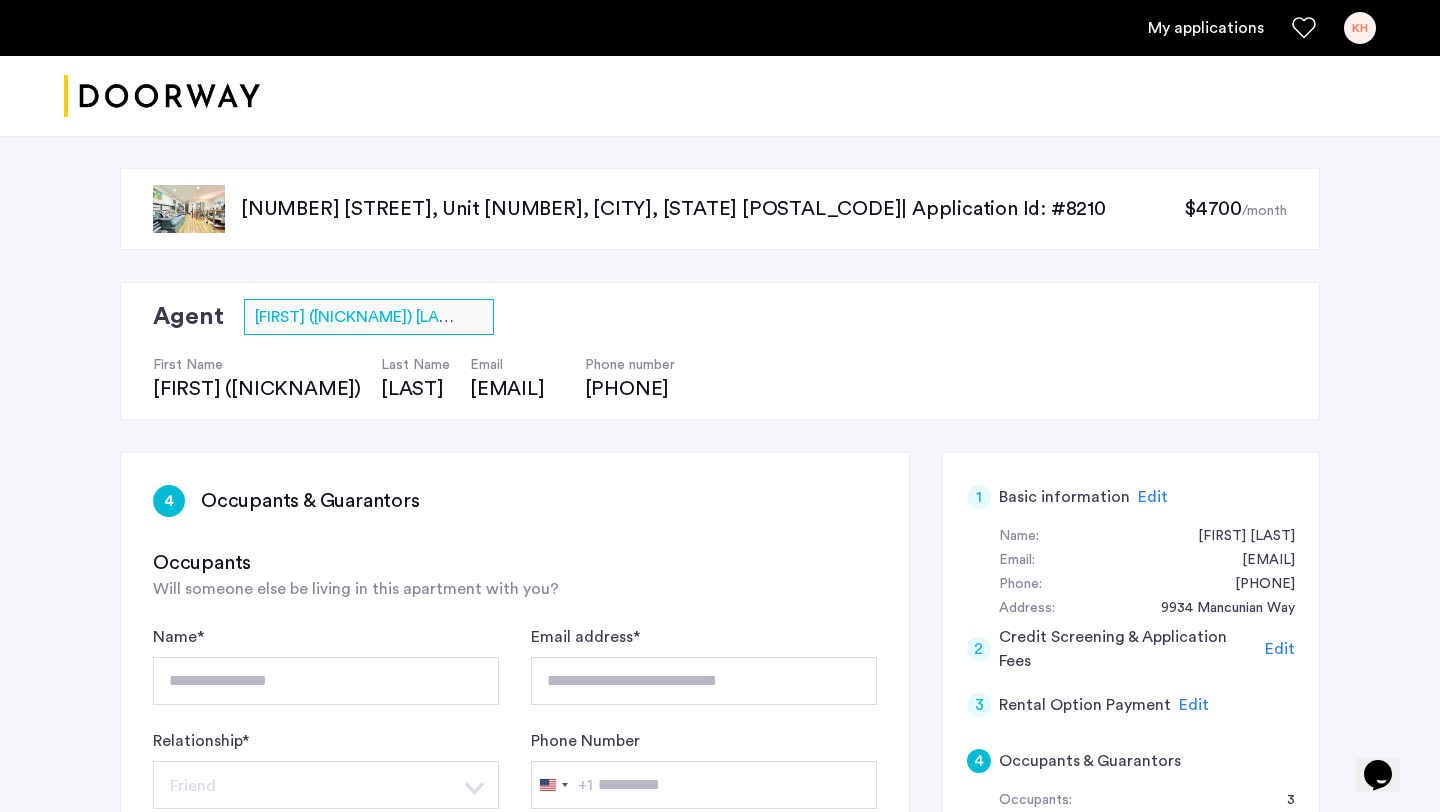 click on "KH" at bounding box center (1360, 28) 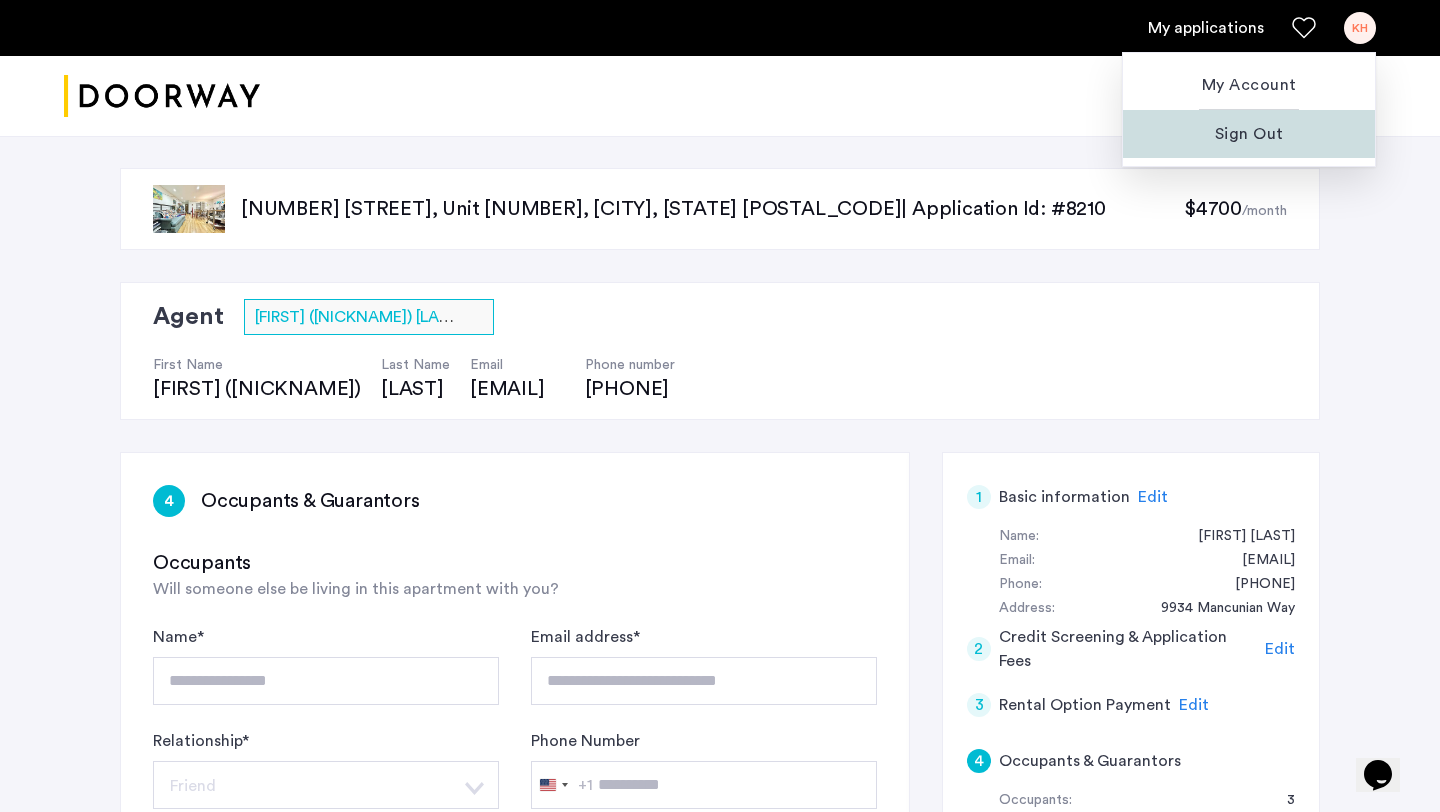 click on "Sign Out" at bounding box center (1249, 134) 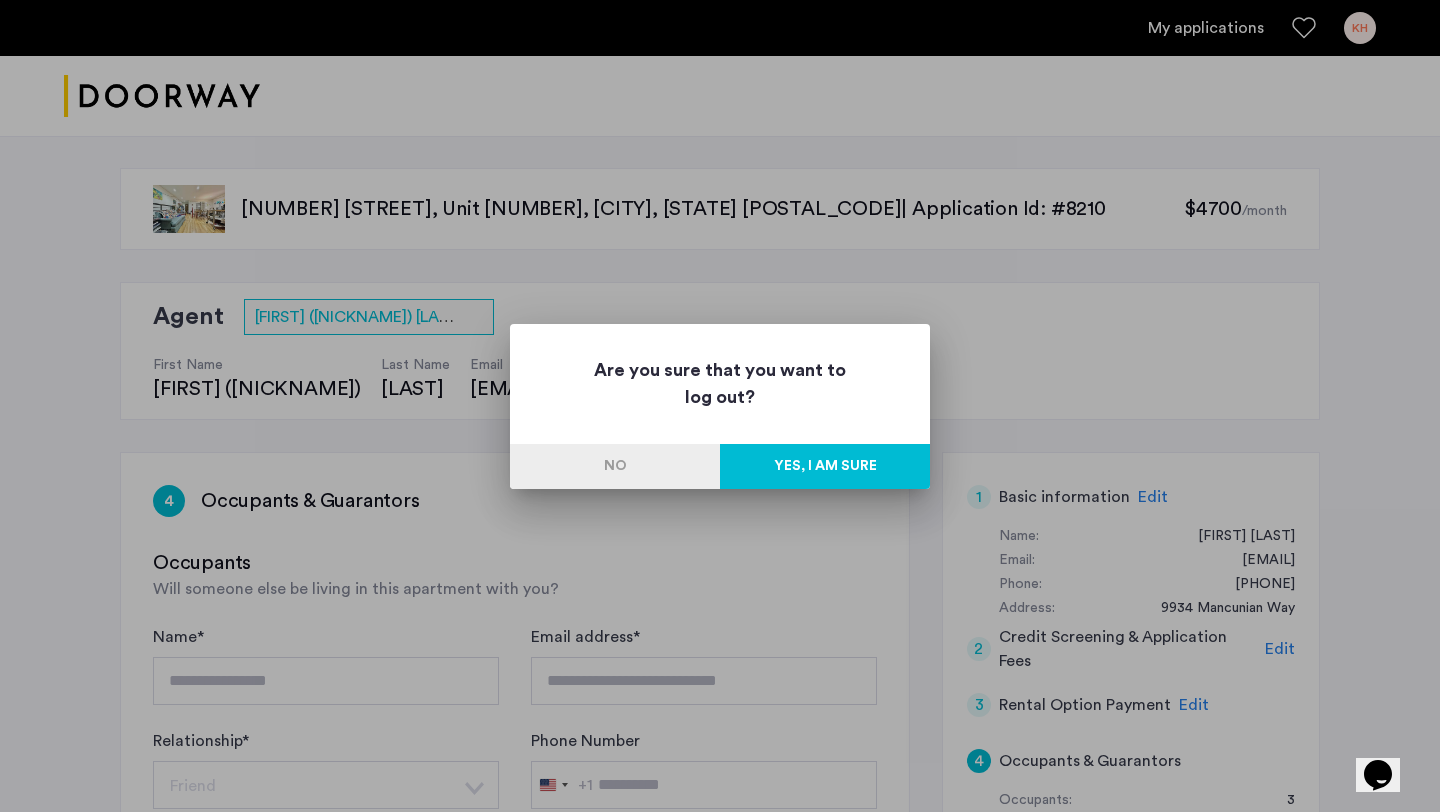 click on "Yes, I am sure" at bounding box center [825, 466] 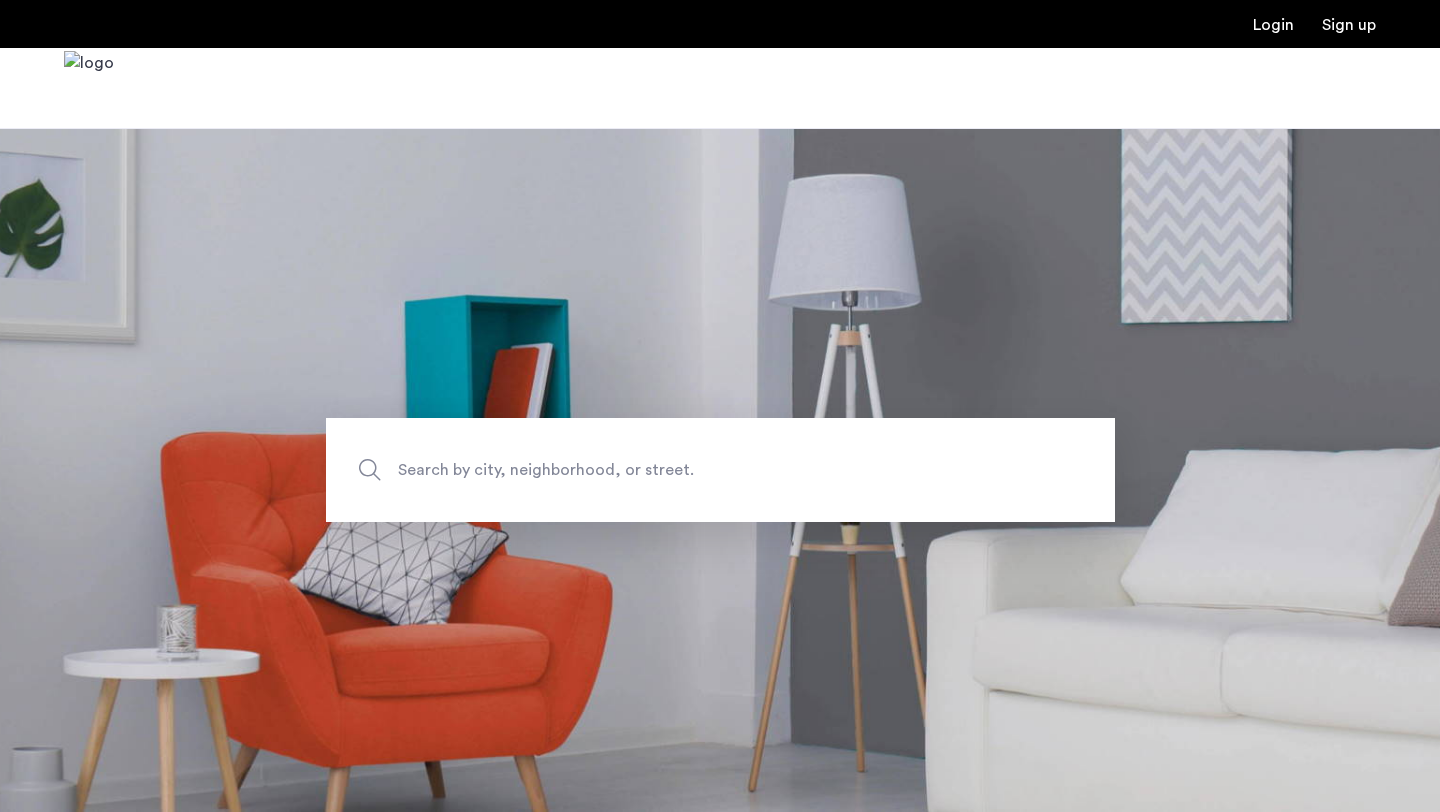 scroll, scrollTop: 0, scrollLeft: 0, axis: both 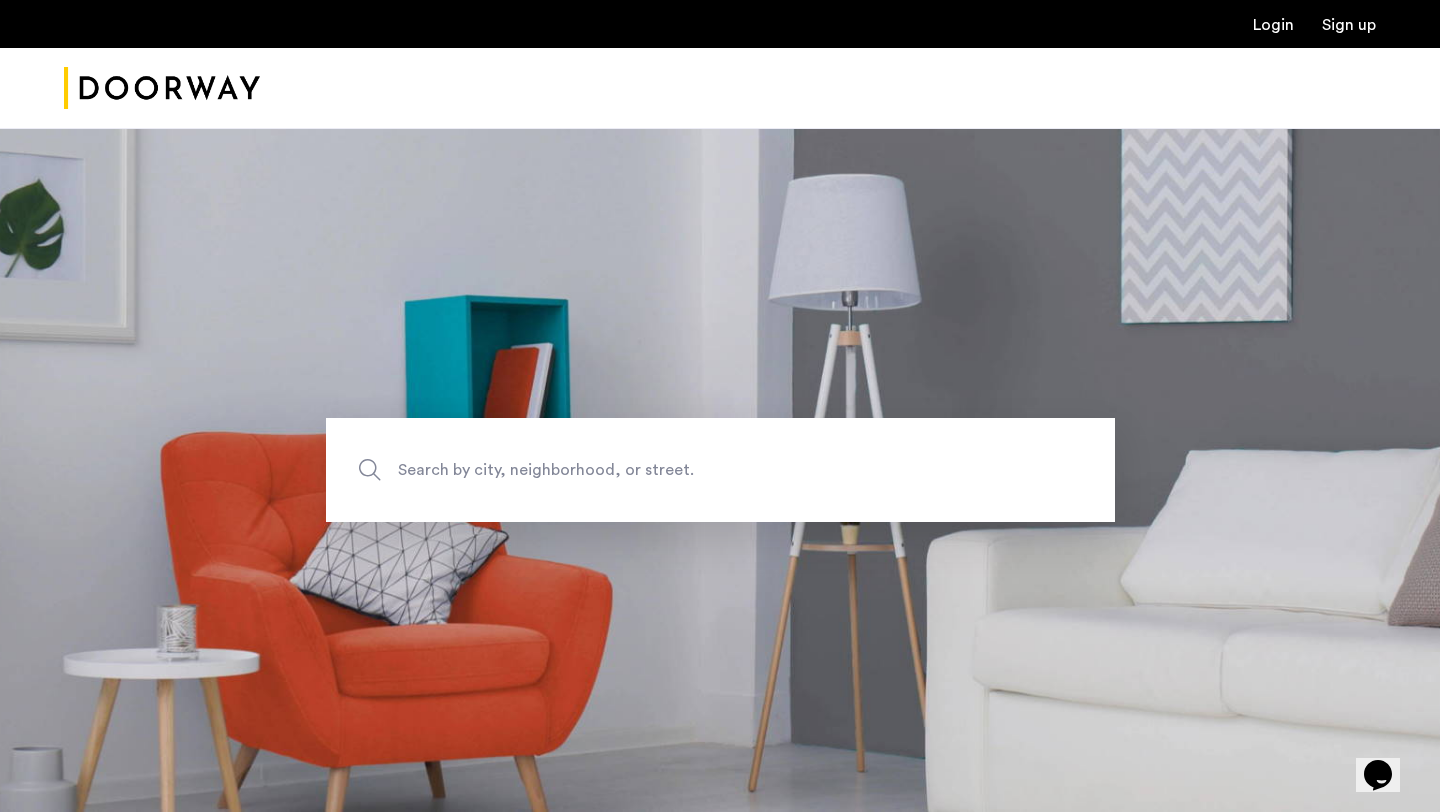 click on "Login" at bounding box center (1273, 25) 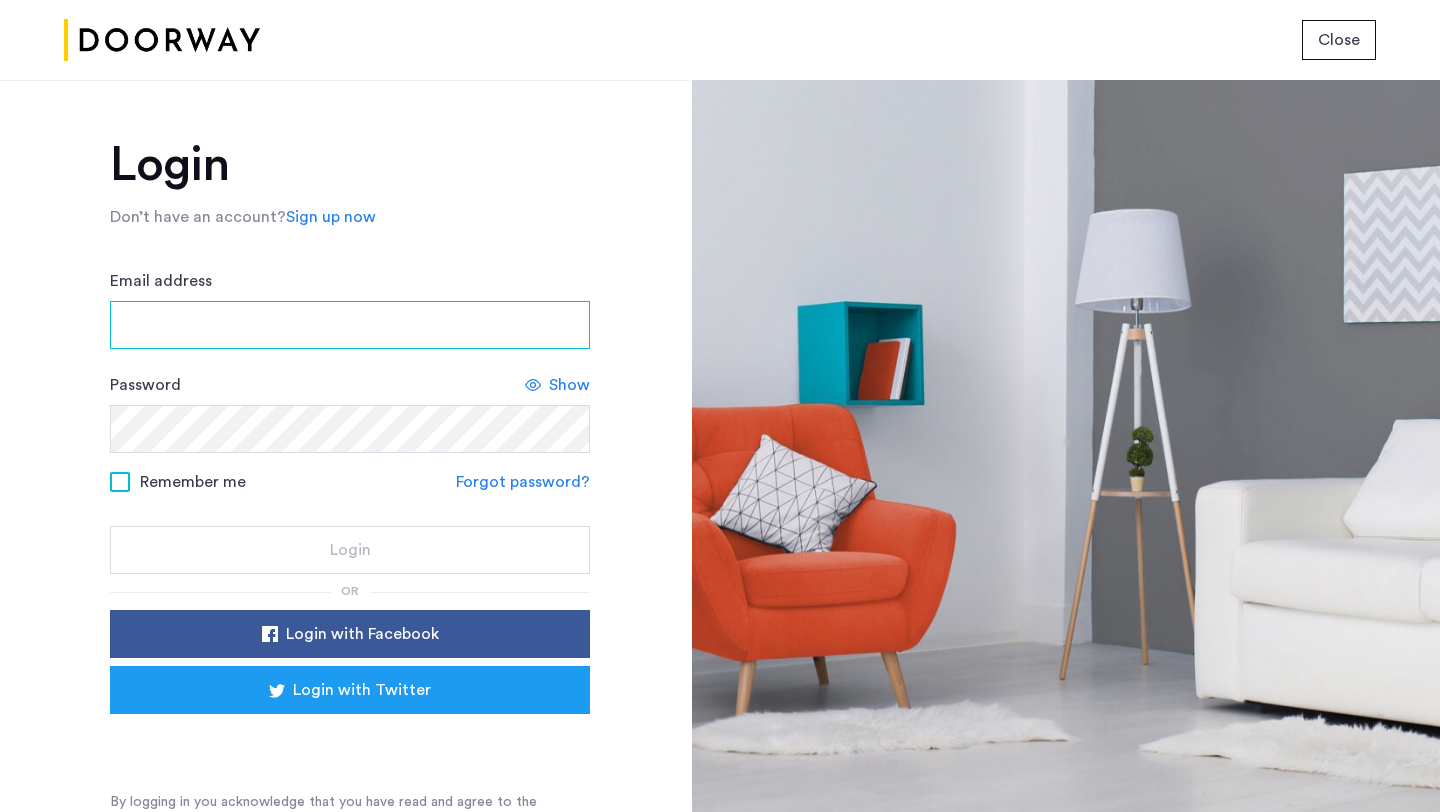 click on "Email address" at bounding box center [350, 325] 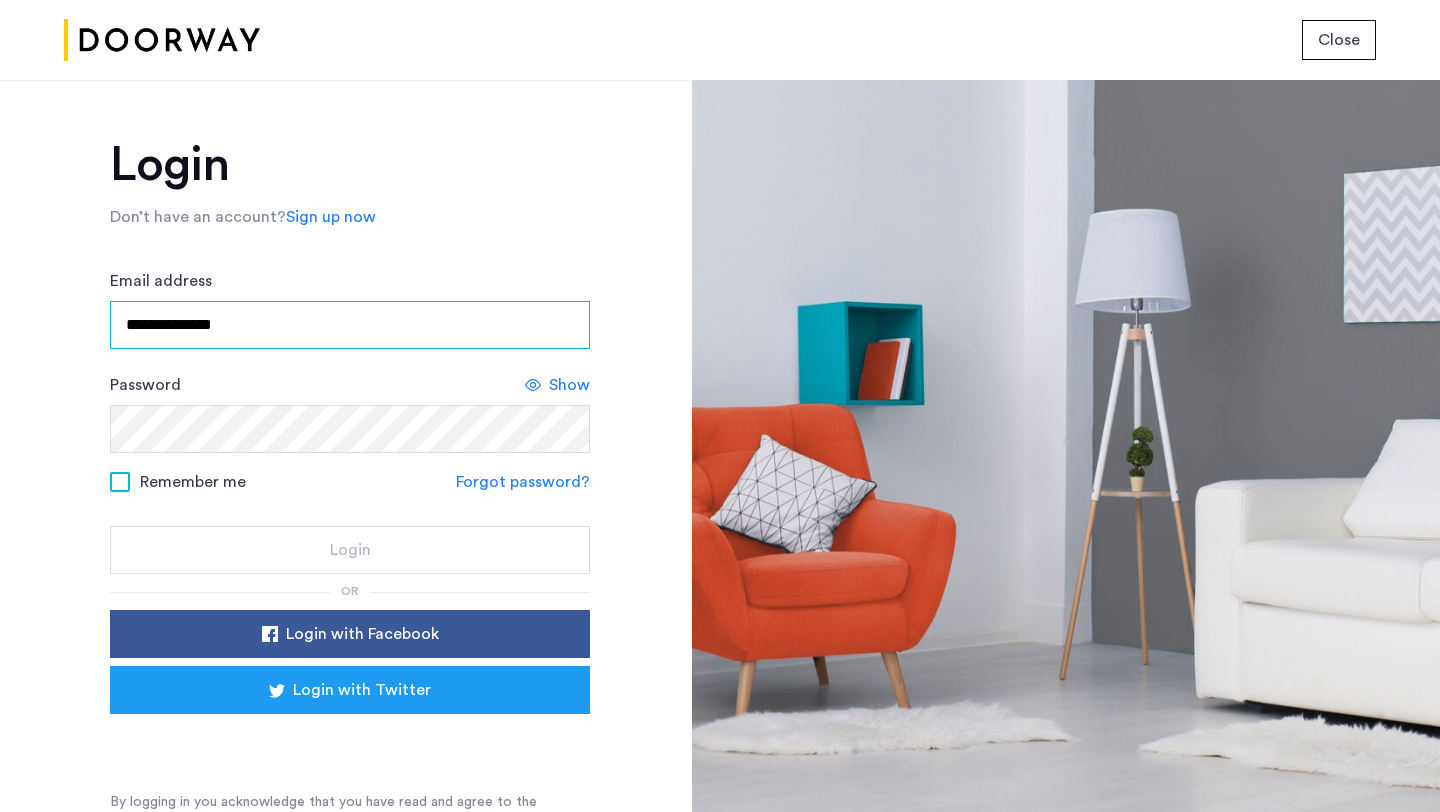 type on "**********" 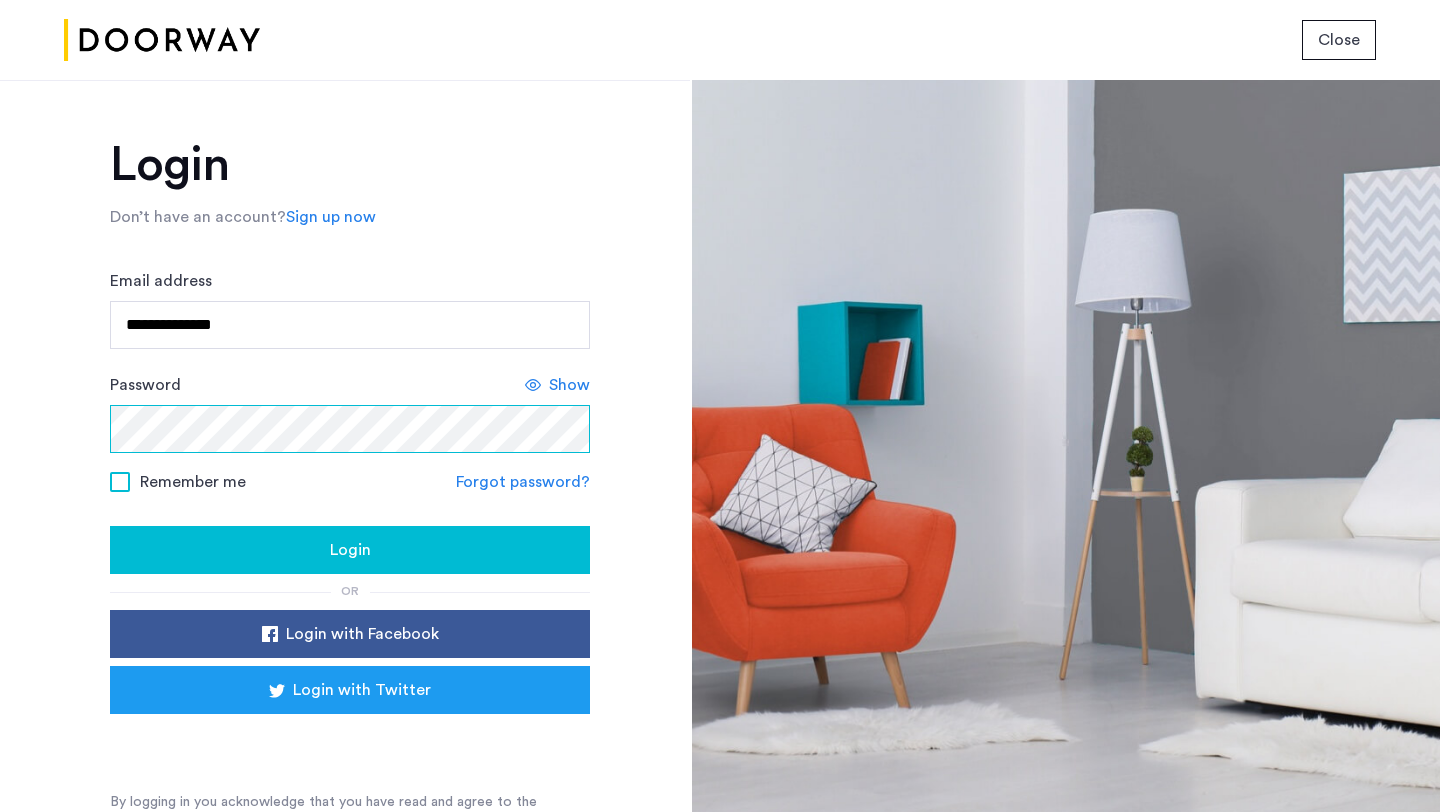 click on "Login" 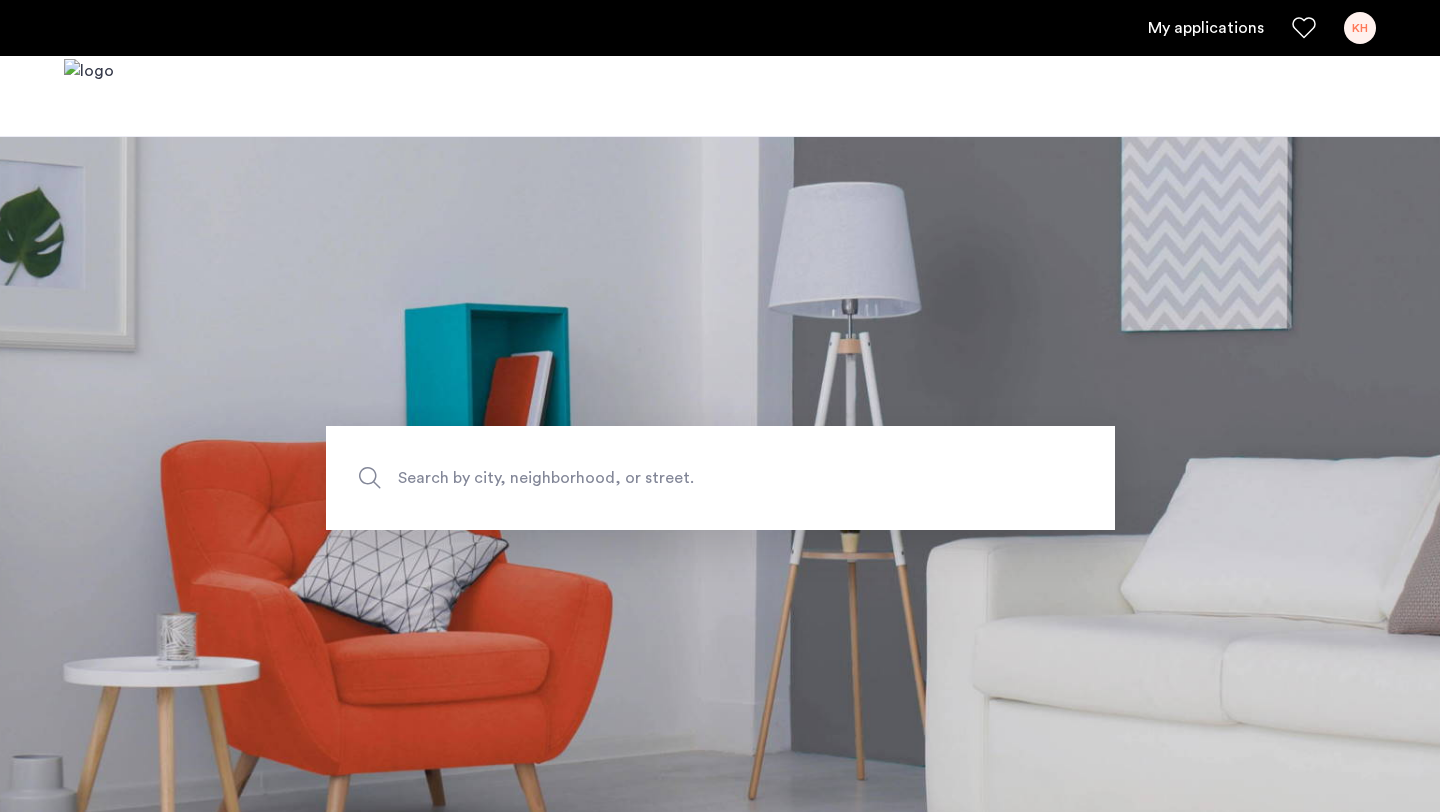 scroll, scrollTop: 0, scrollLeft: 0, axis: both 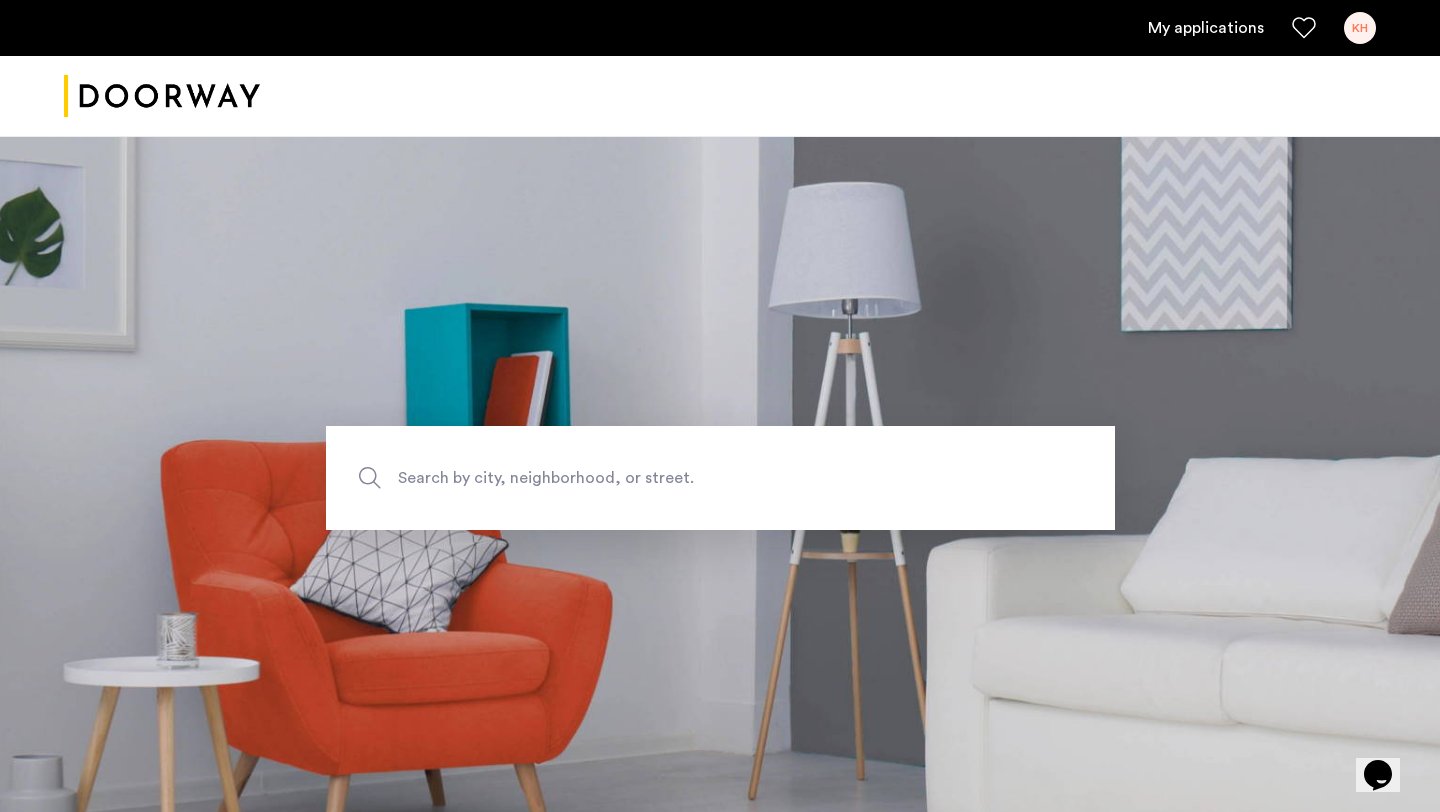 click on "My applications" at bounding box center (1206, 28) 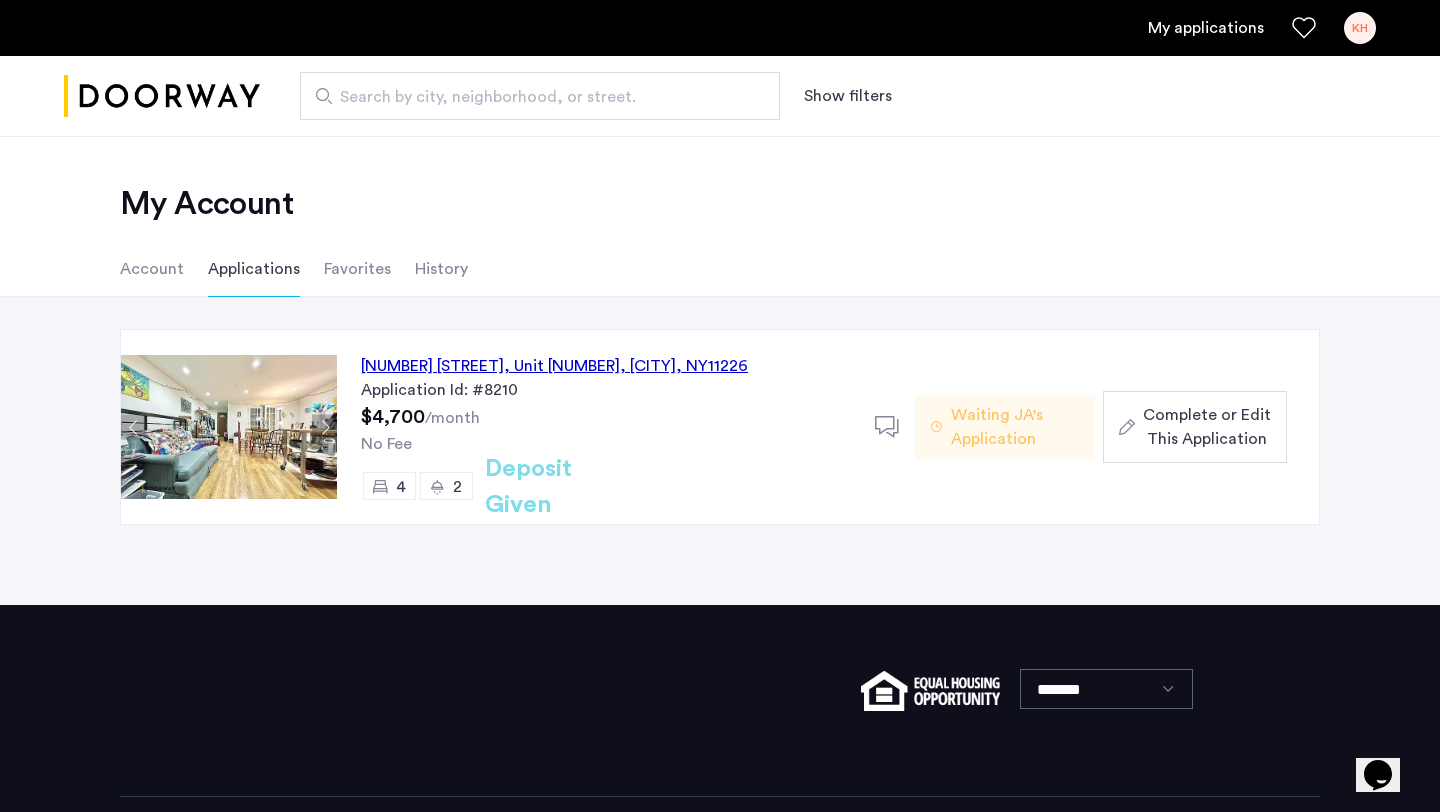 click on "Waiting JA's Application" 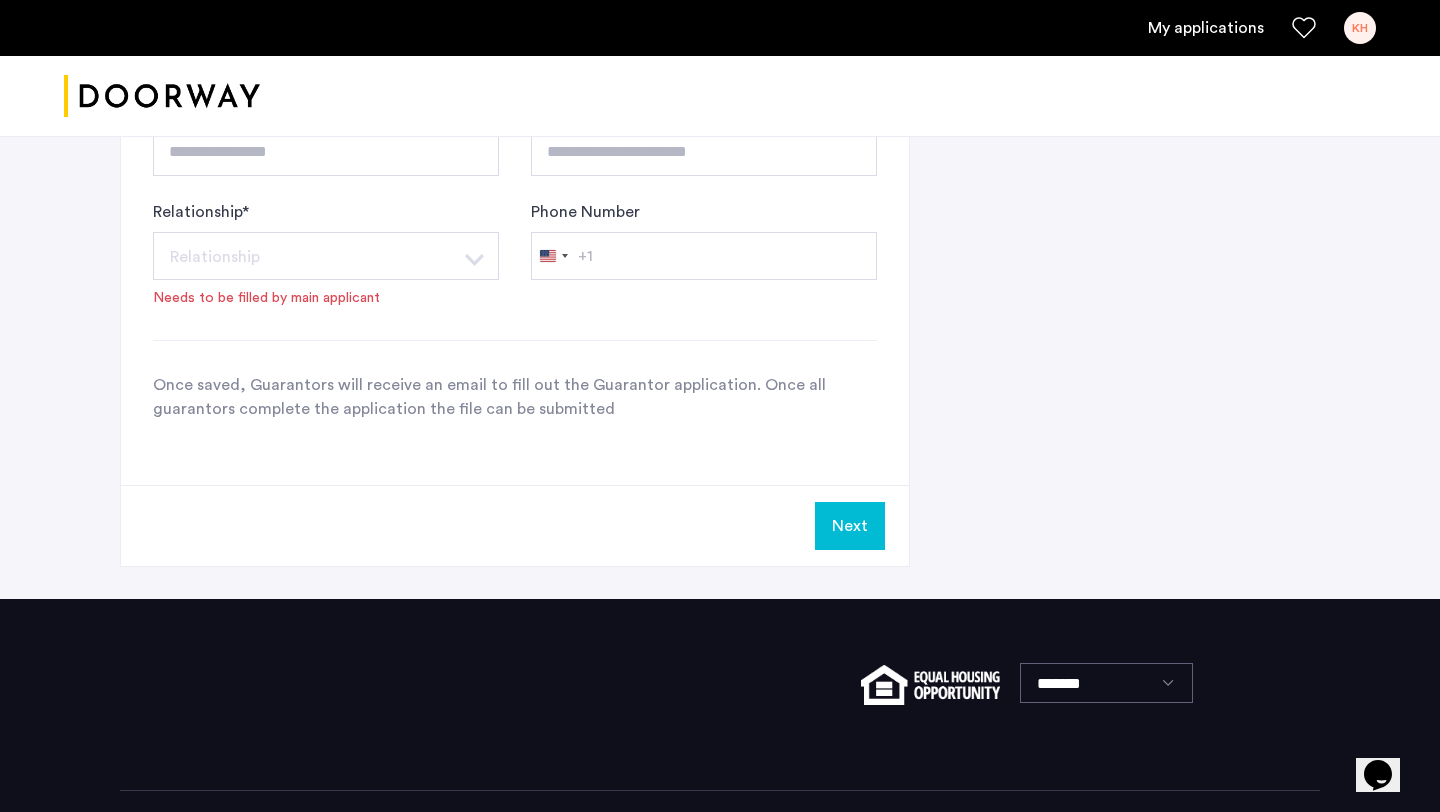scroll, scrollTop: 2273, scrollLeft: 0, axis: vertical 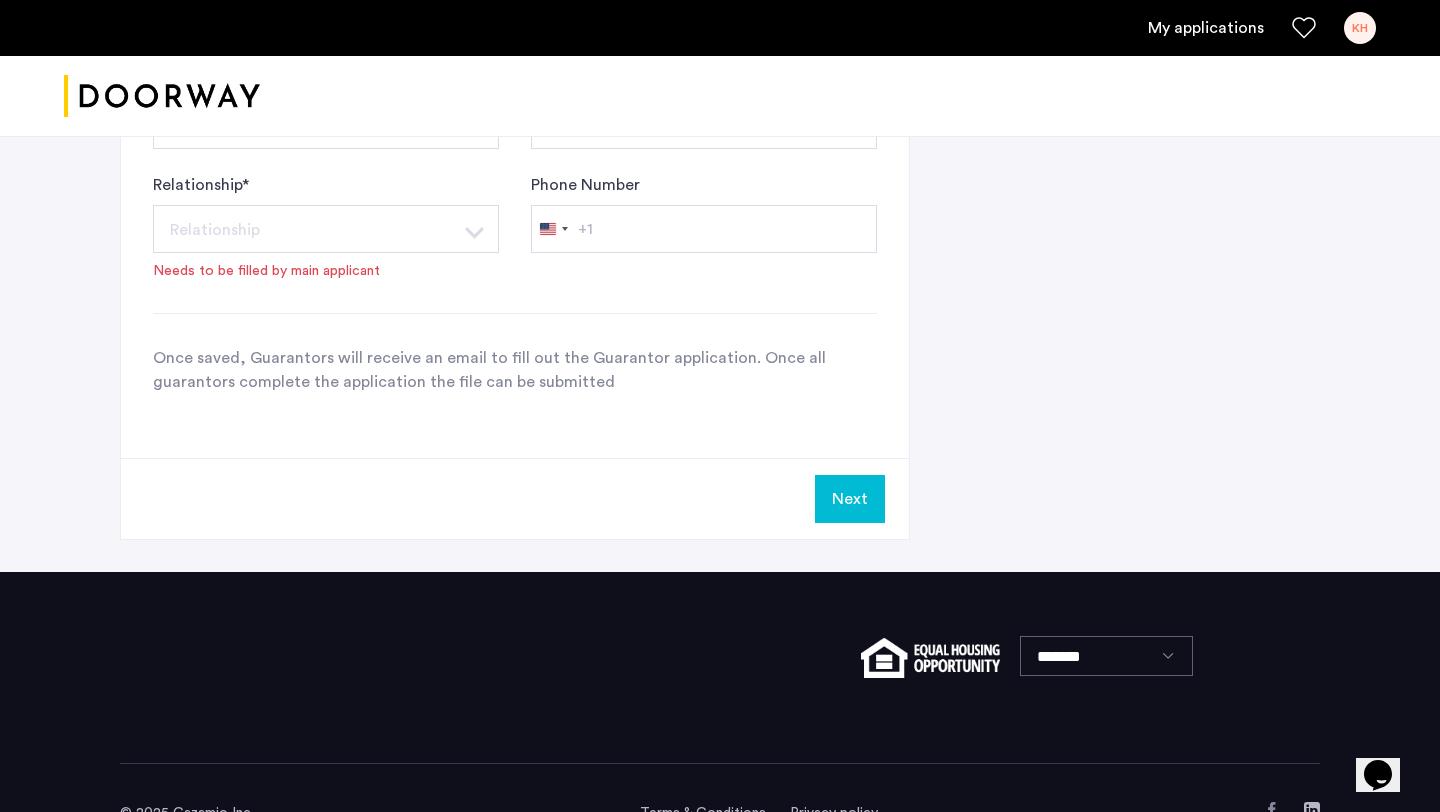 click on "Next" 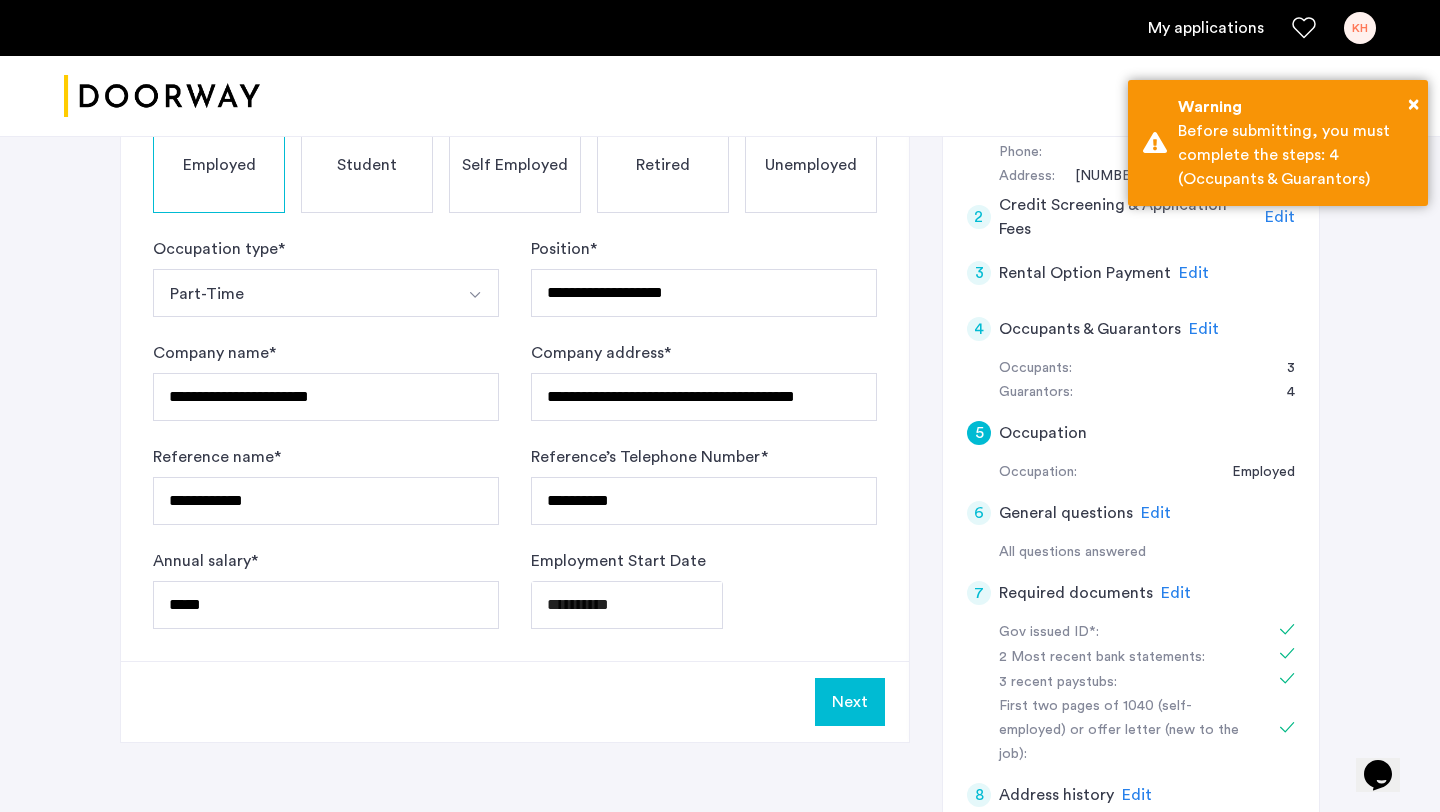scroll, scrollTop: 439, scrollLeft: 0, axis: vertical 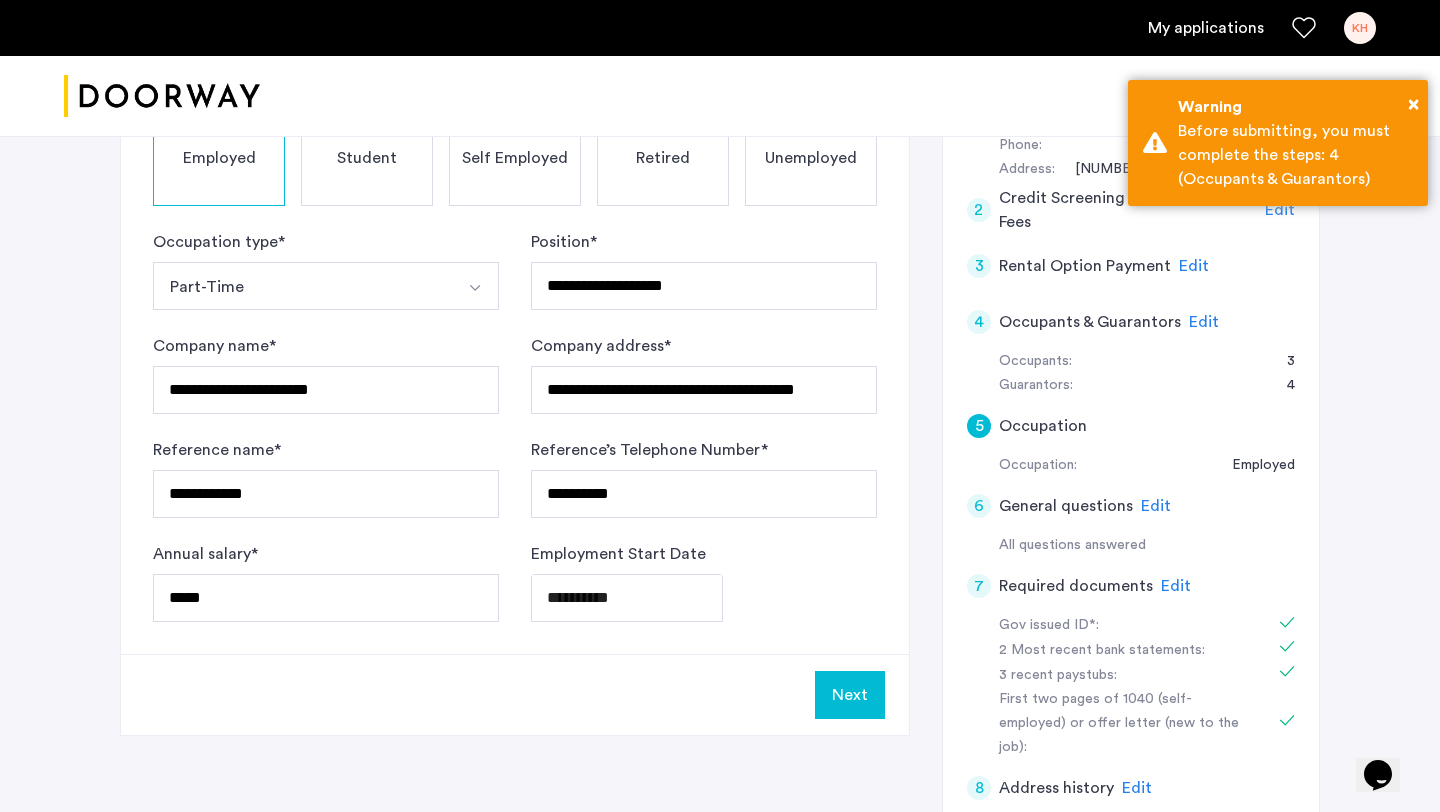 click on "Next" 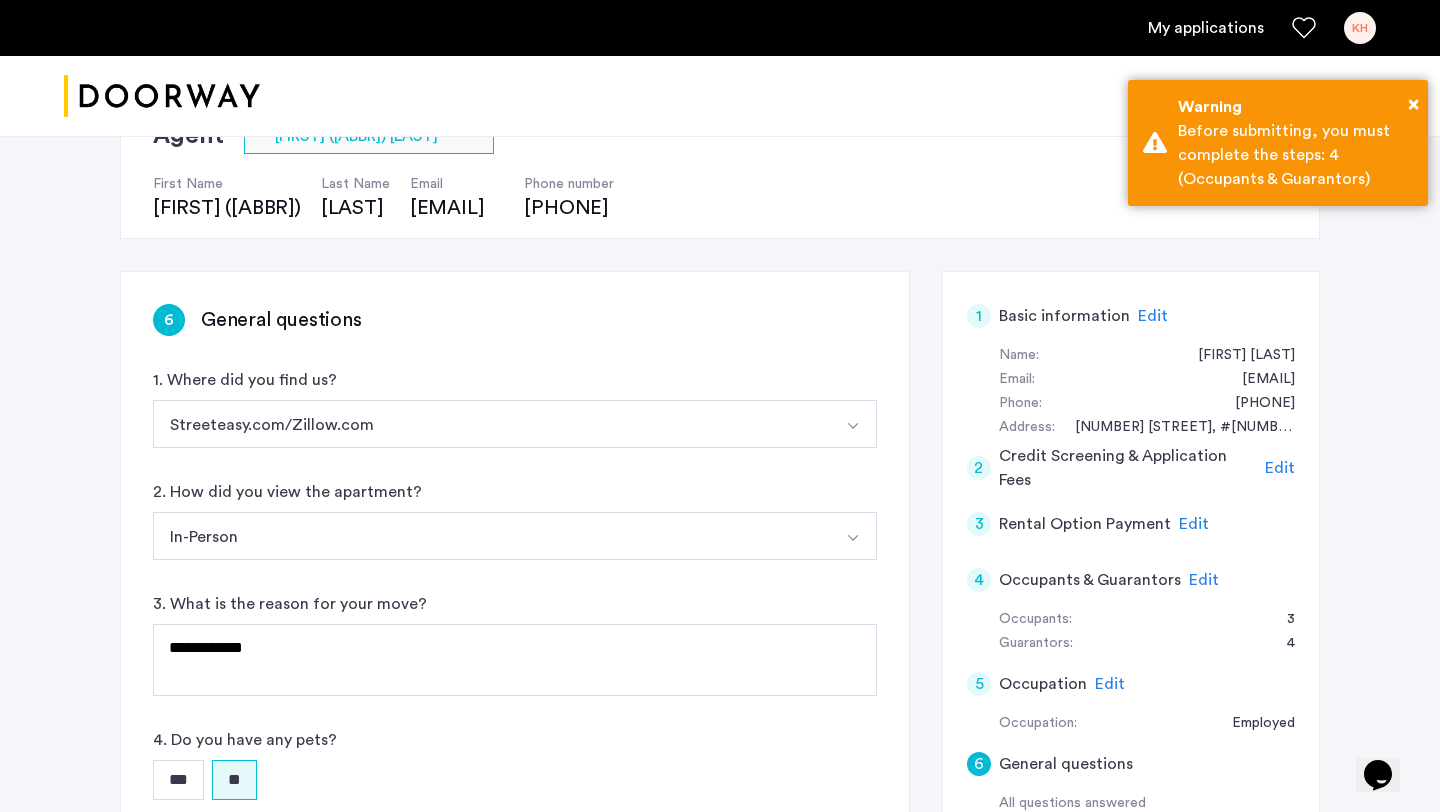 scroll, scrollTop: 207, scrollLeft: 0, axis: vertical 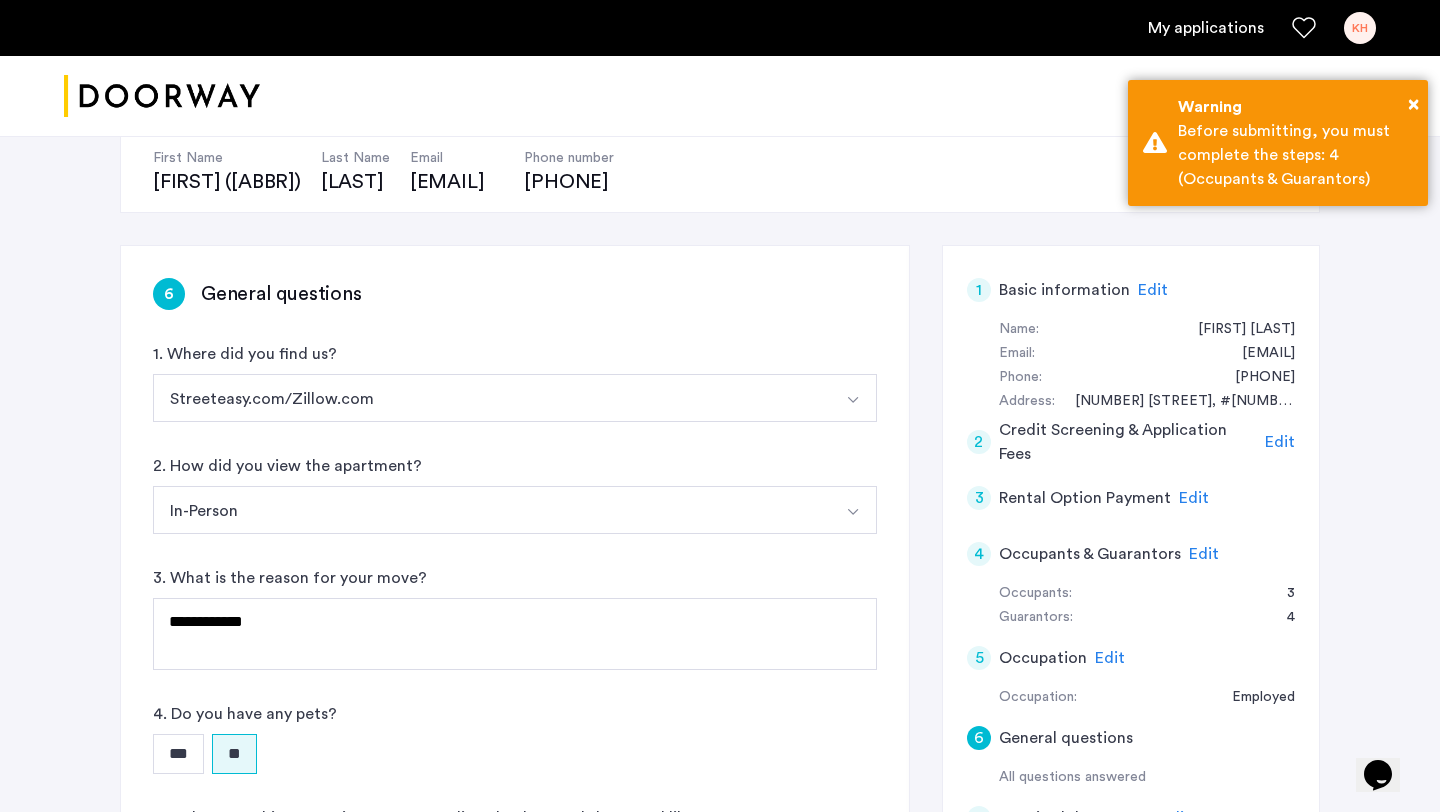 click on "4" 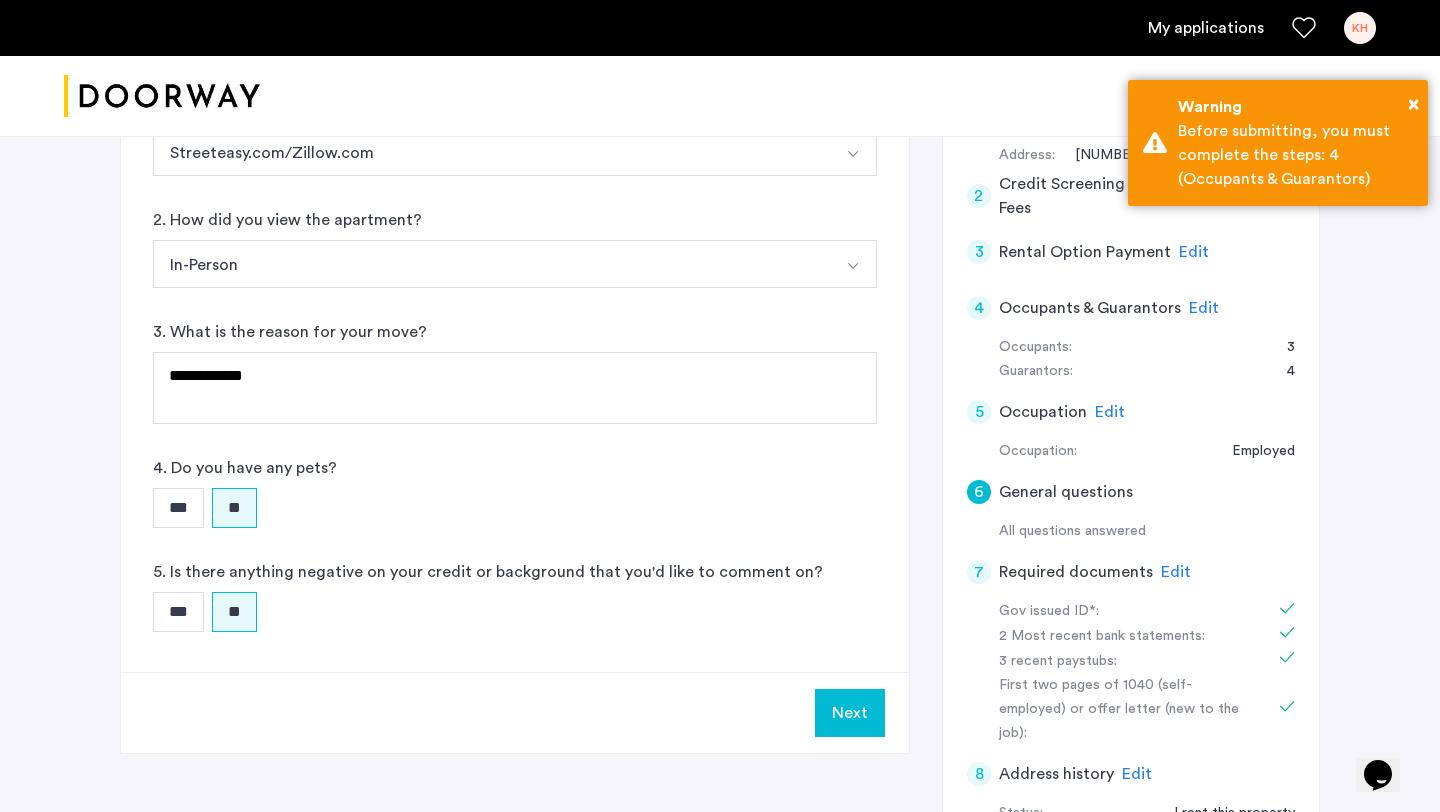 scroll, scrollTop: 922, scrollLeft: 0, axis: vertical 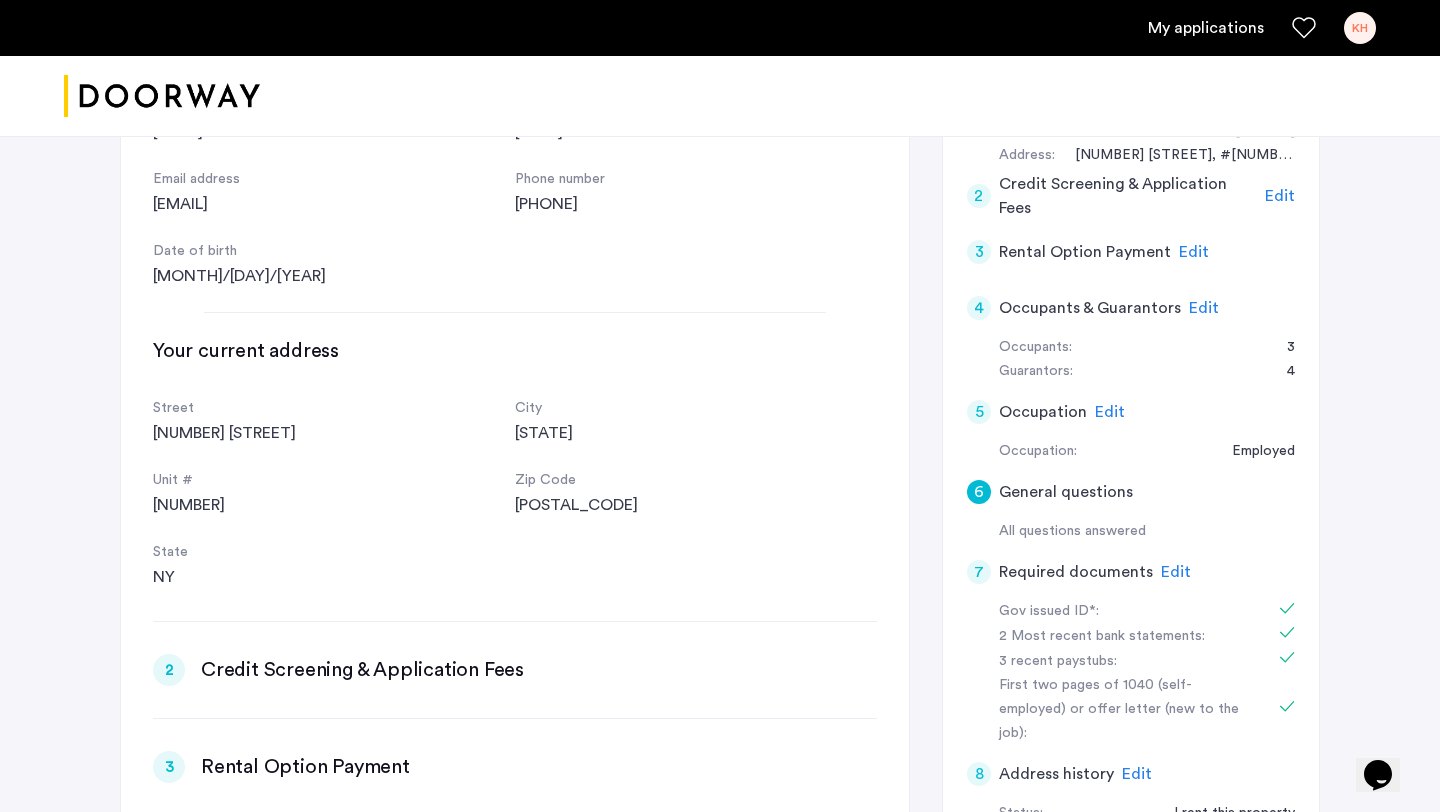 click on "4" 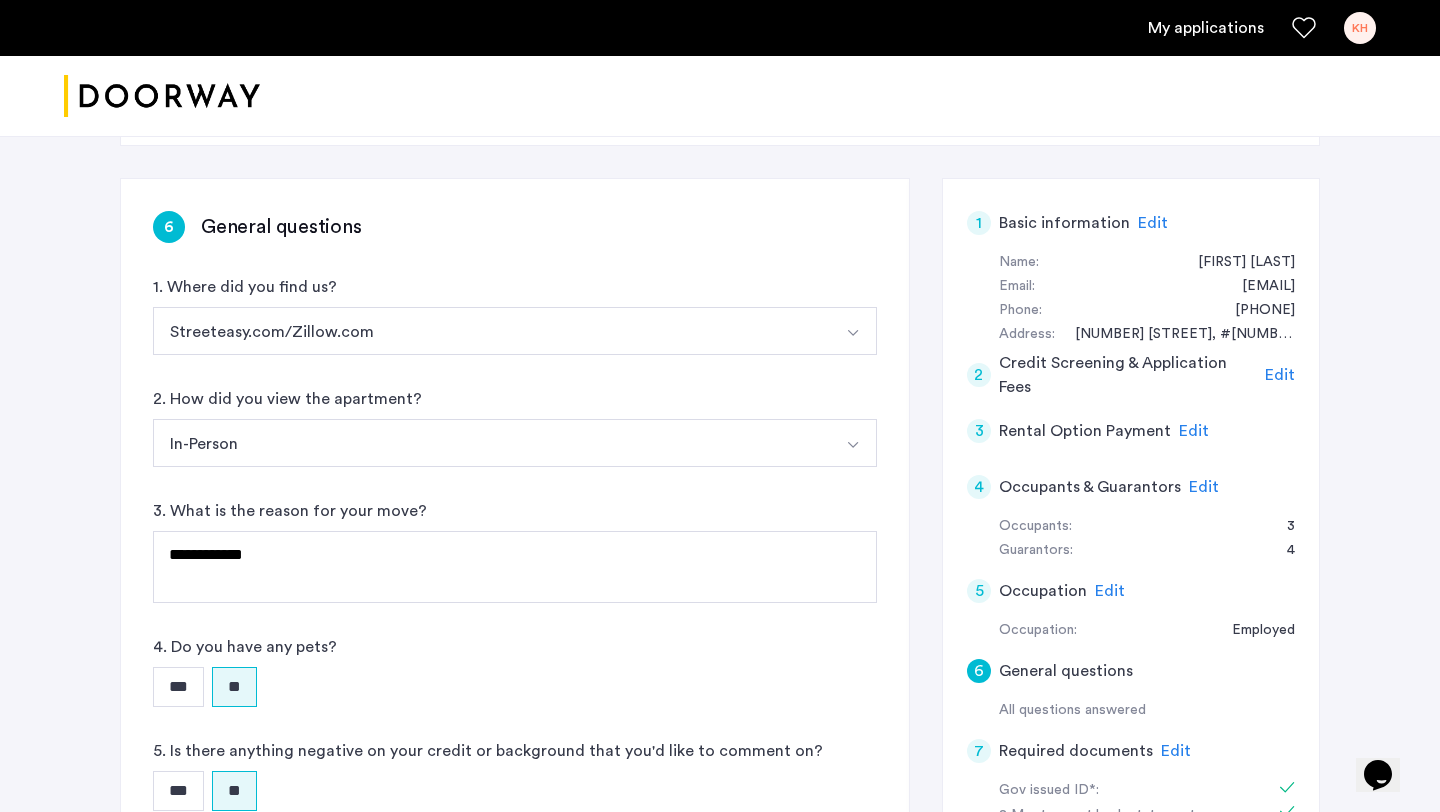 click on "4" 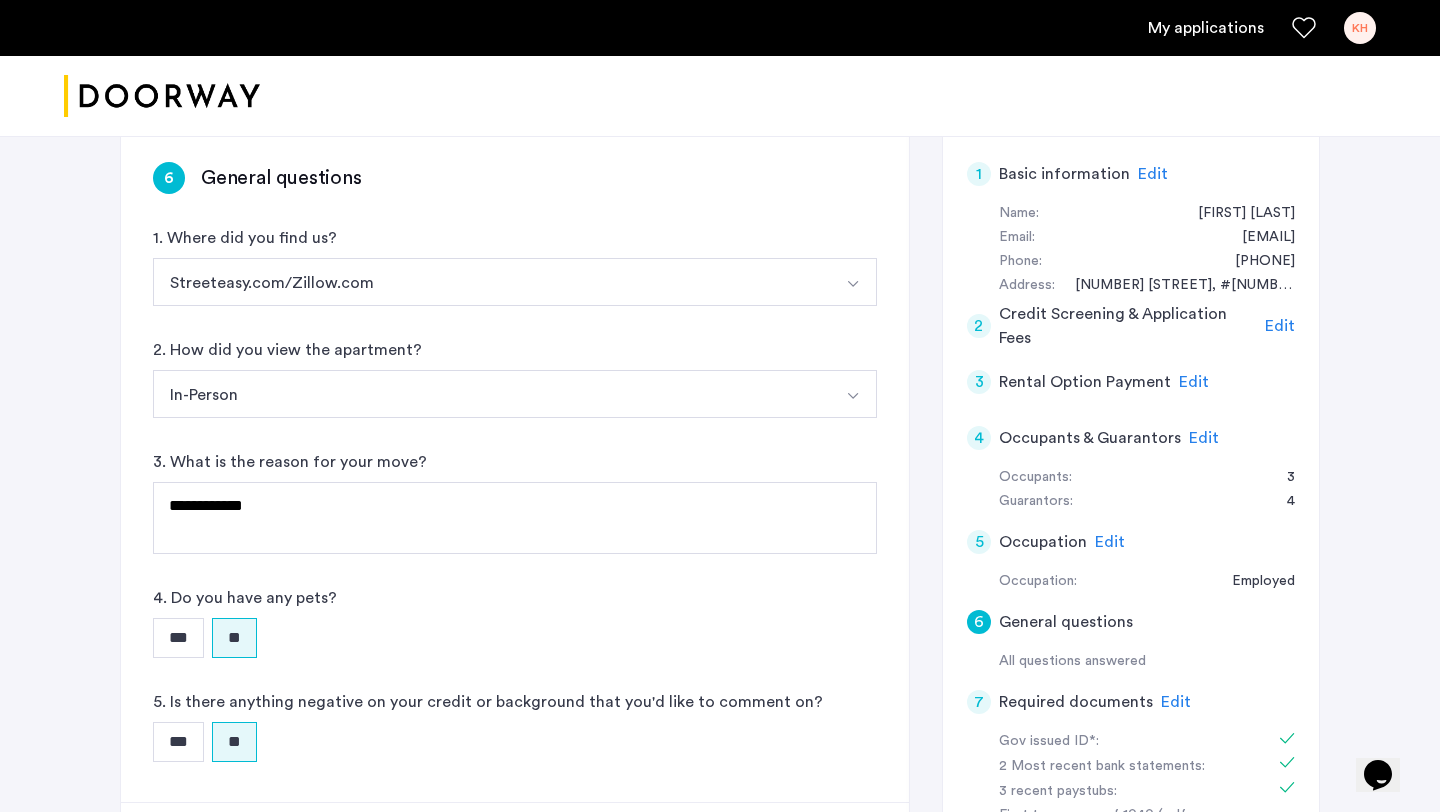 scroll, scrollTop: 51, scrollLeft: 0, axis: vertical 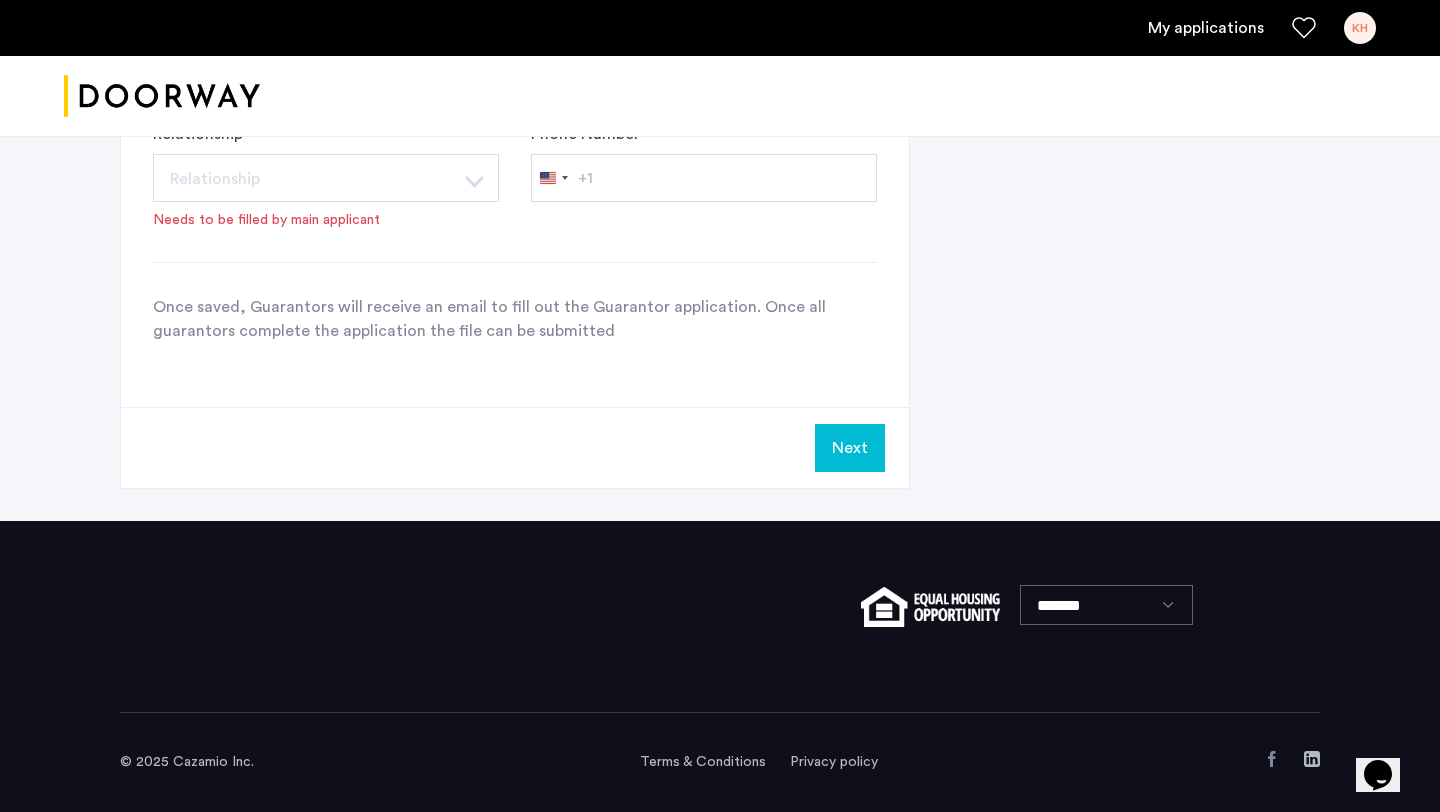 click on "Next" 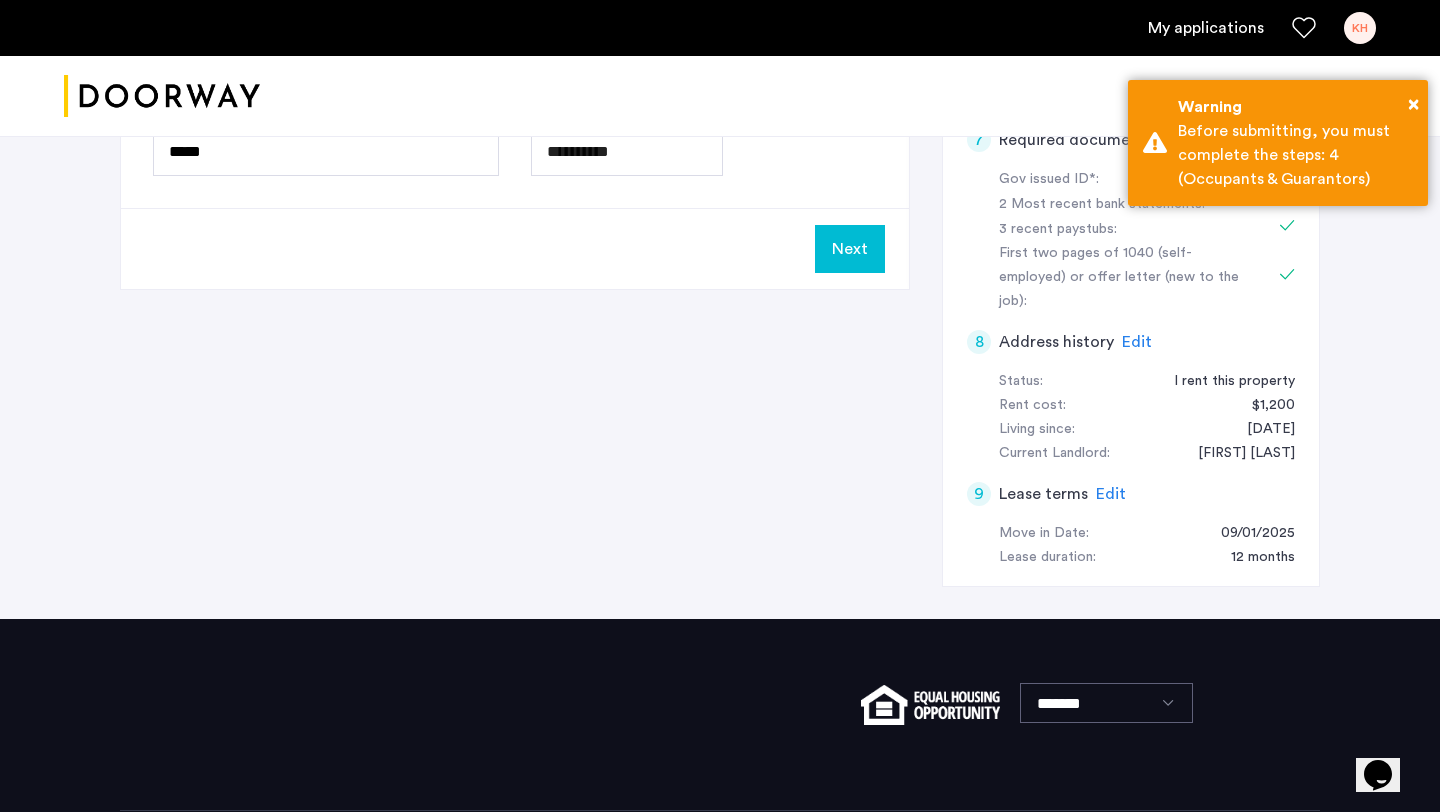 scroll, scrollTop: 785, scrollLeft: 0, axis: vertical 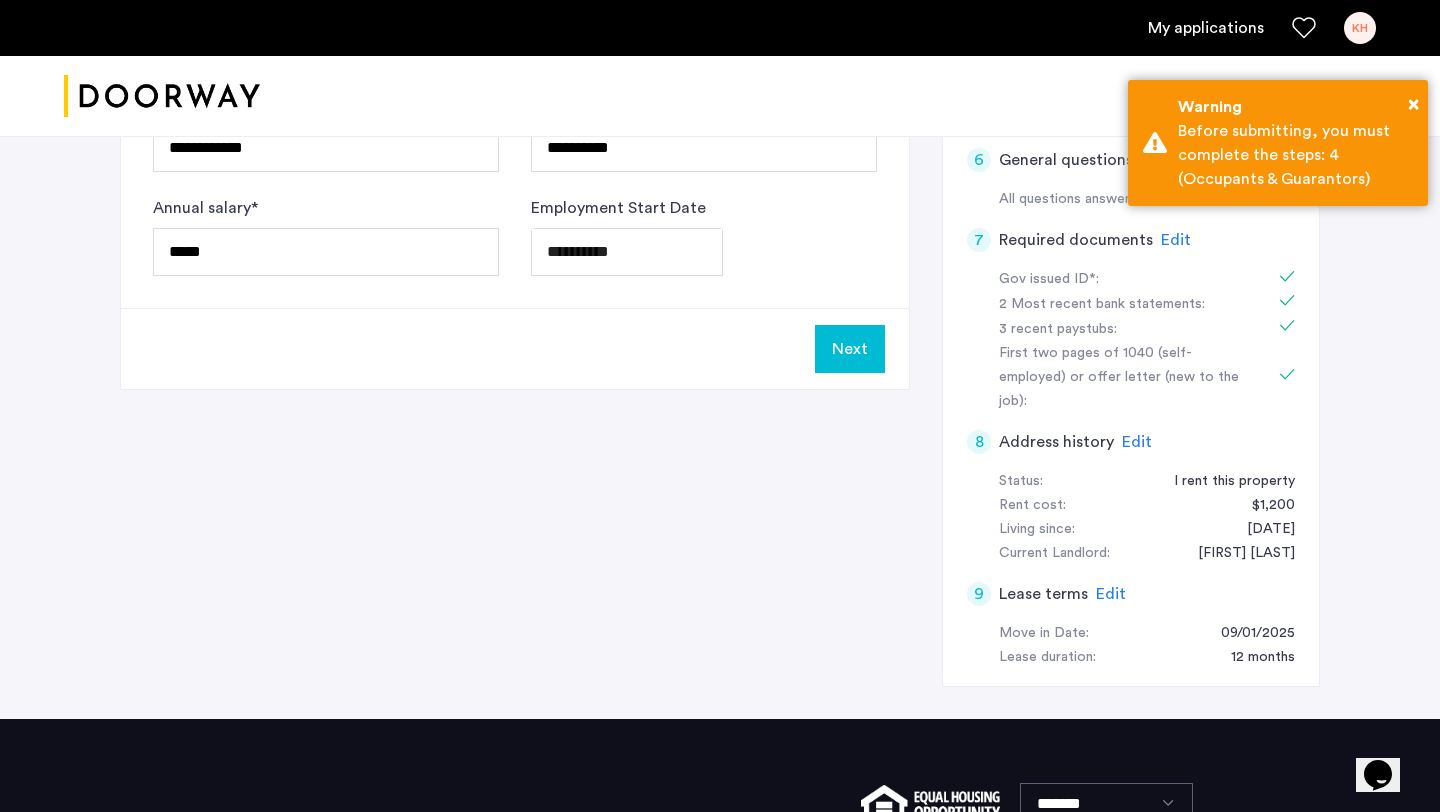 click on "Next" 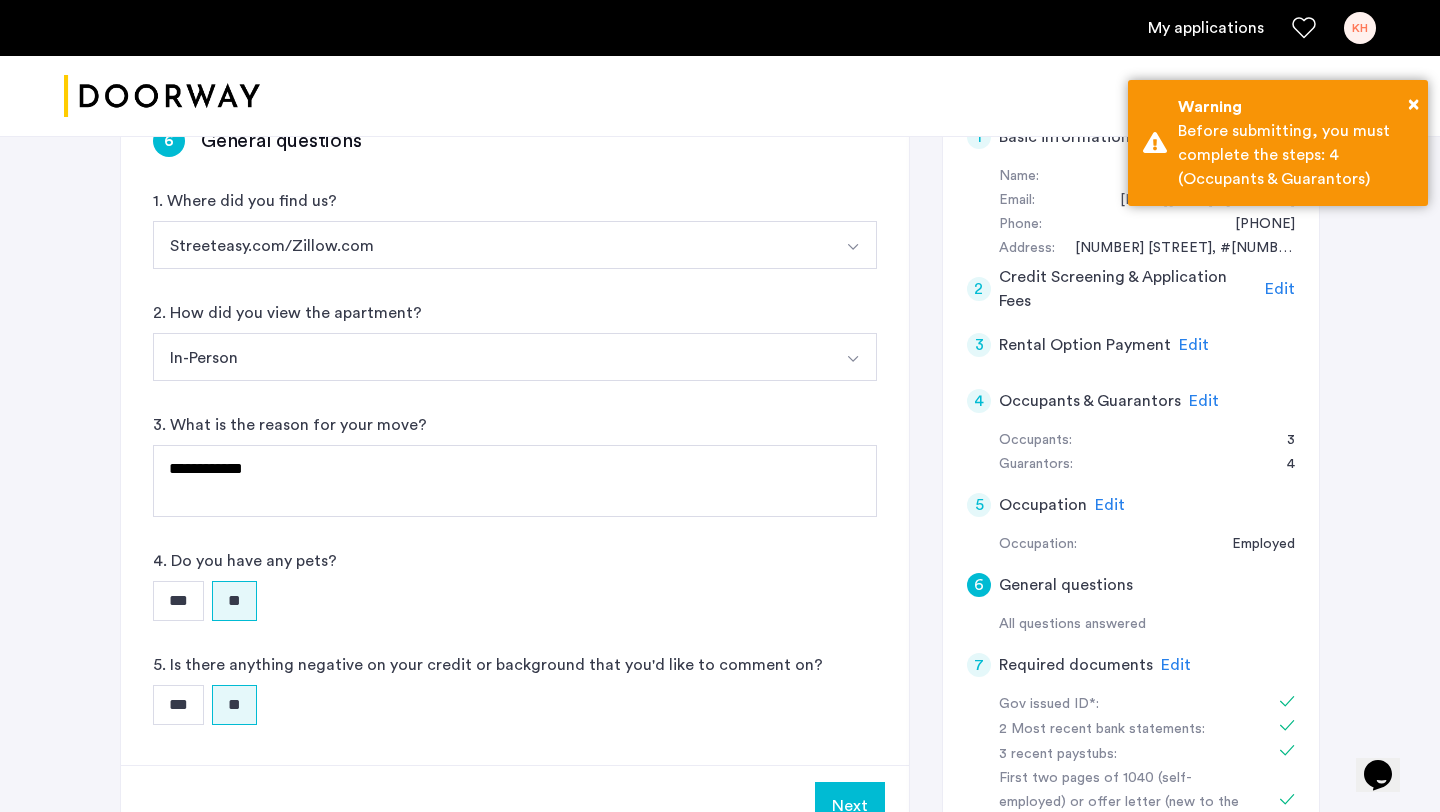 scroll, scrollTop: 377, scrollLeft: 0, axis: vertical 